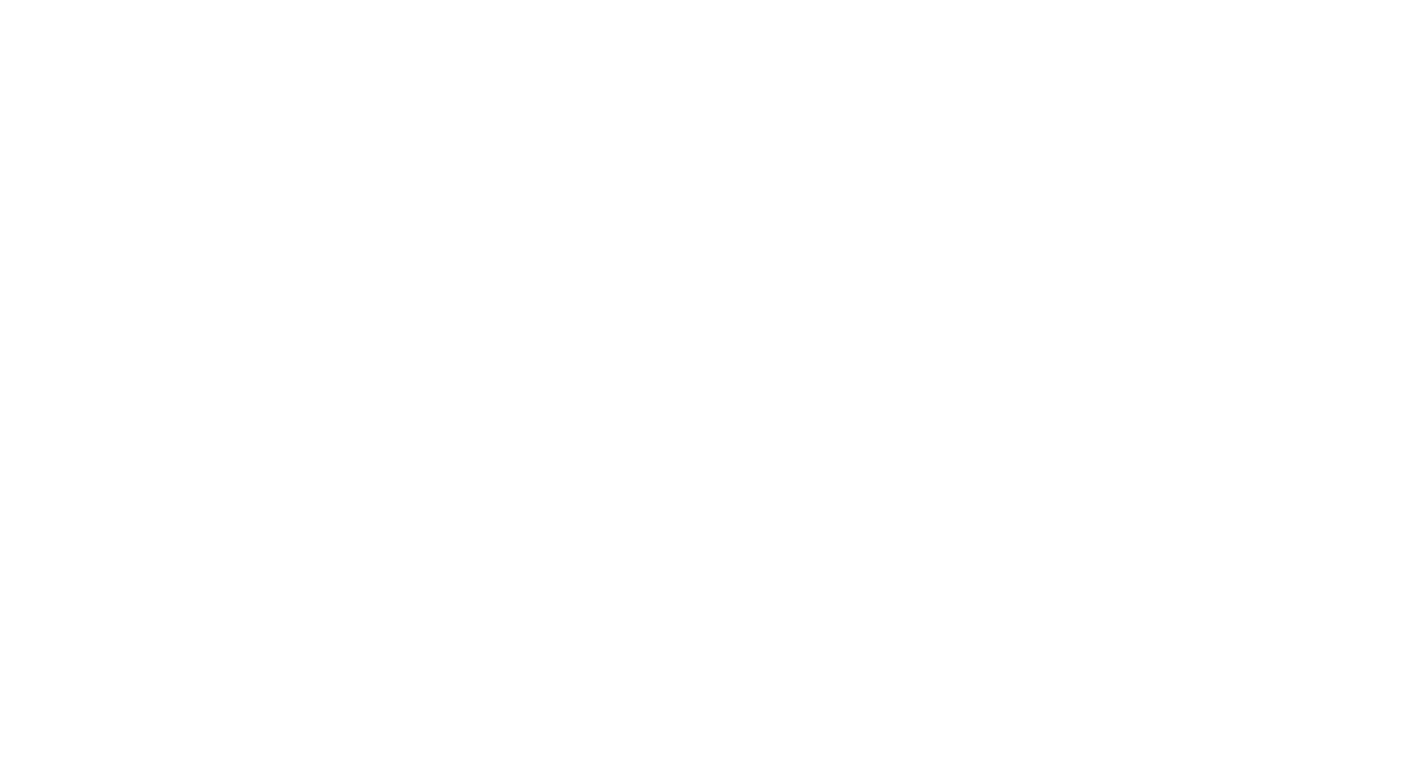 scroll, scrollTop: 0, scrollLeft: 0, axis: both 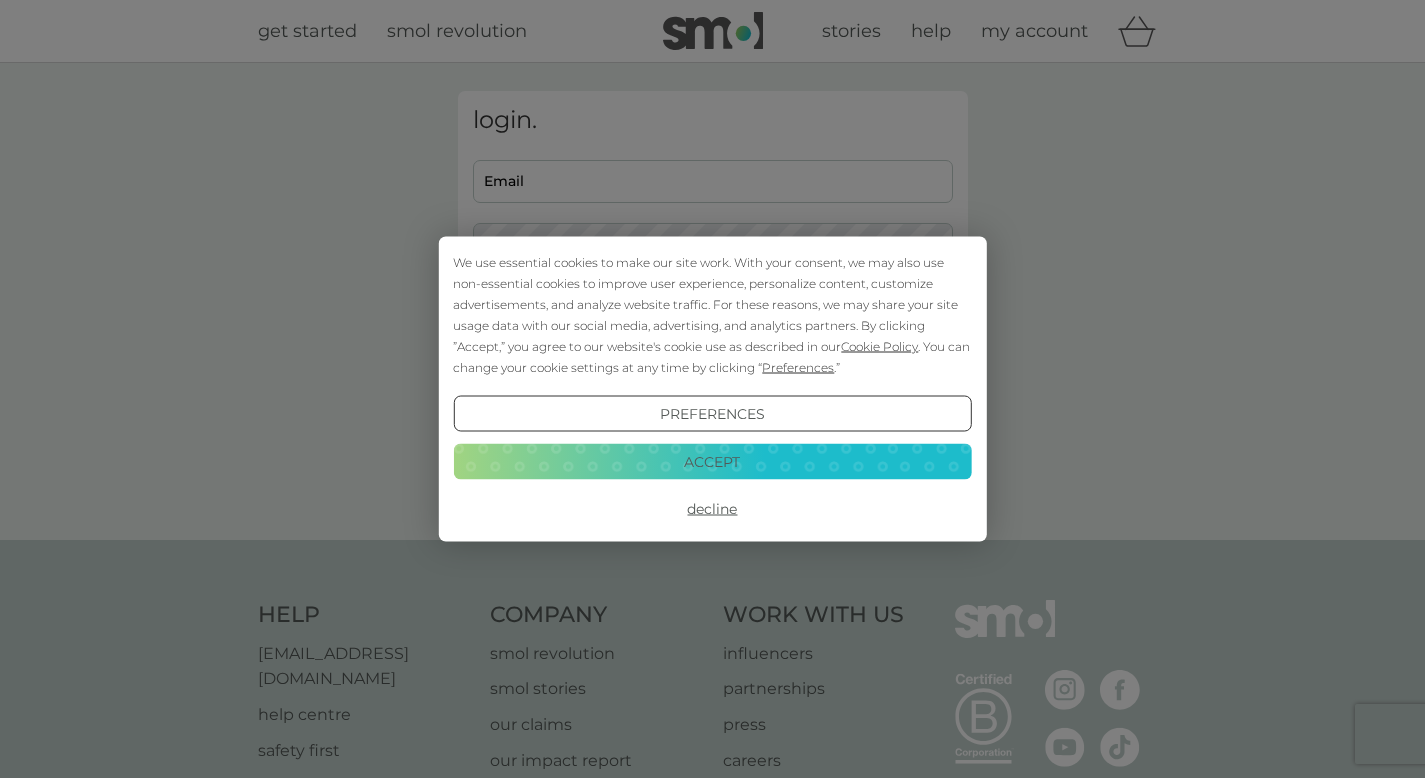 type on "[EMAIL_ADDRESS][DOMAIN_NAME]" 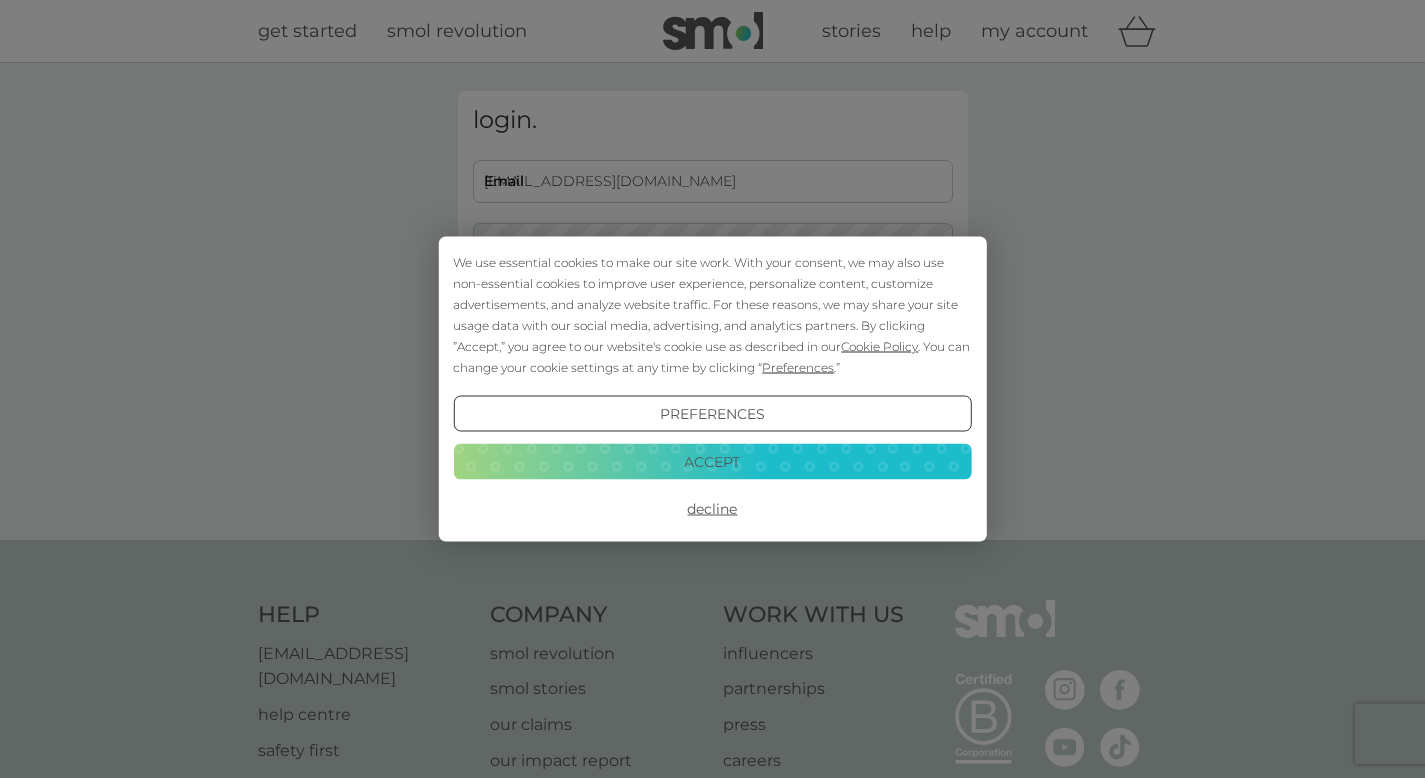 click on "Accept" at bounding box center (712, 461) 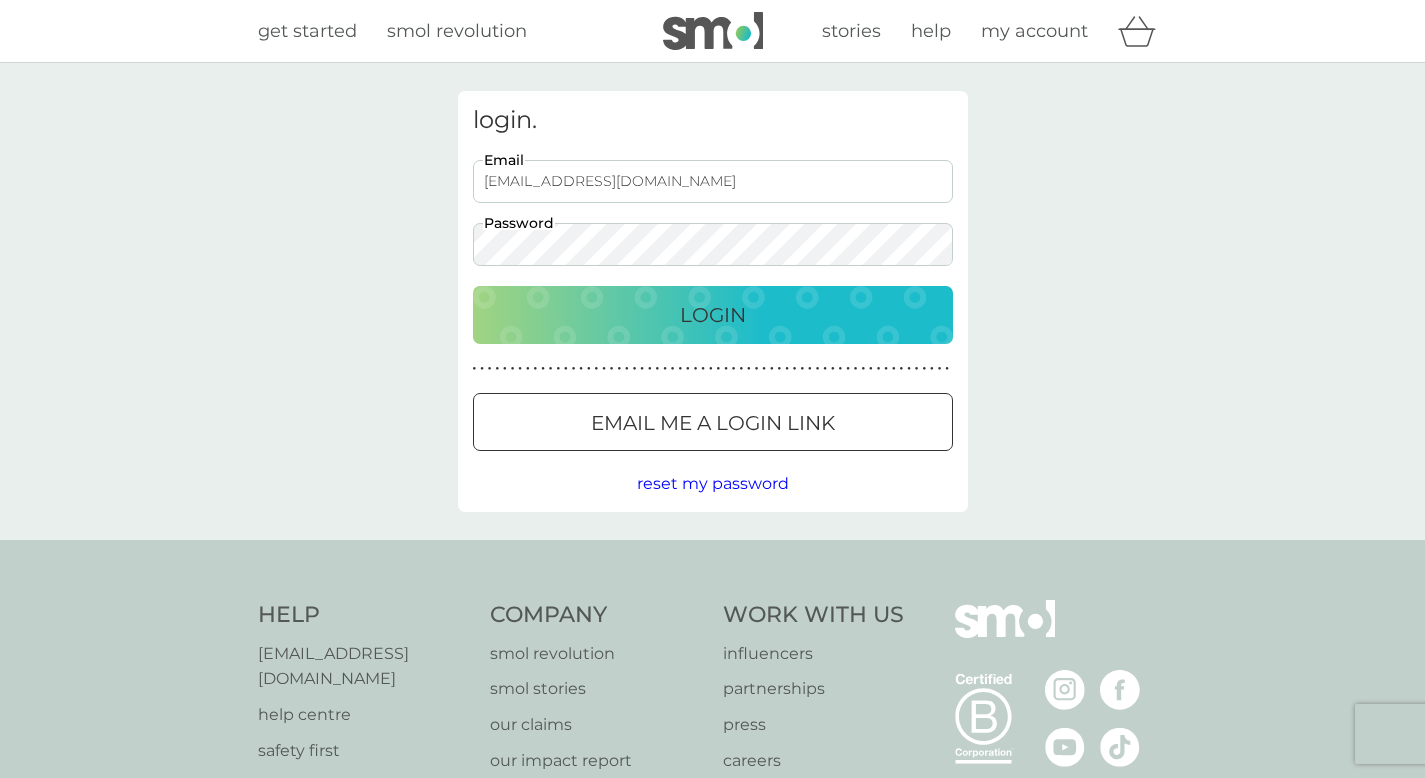 click on "Login" at bounding box center [713, 315] 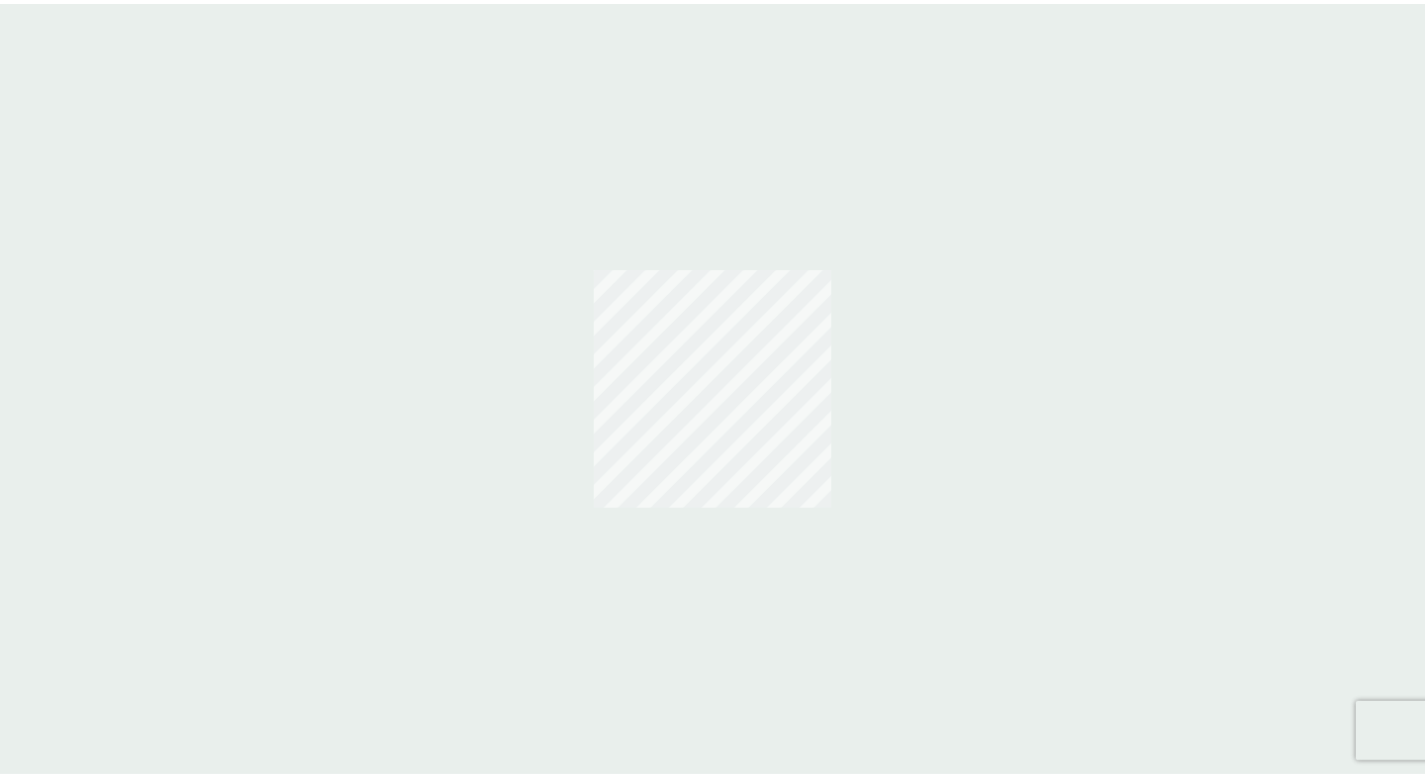 scroll, scrollTop: 0, scrollLeft: 0, axis: both 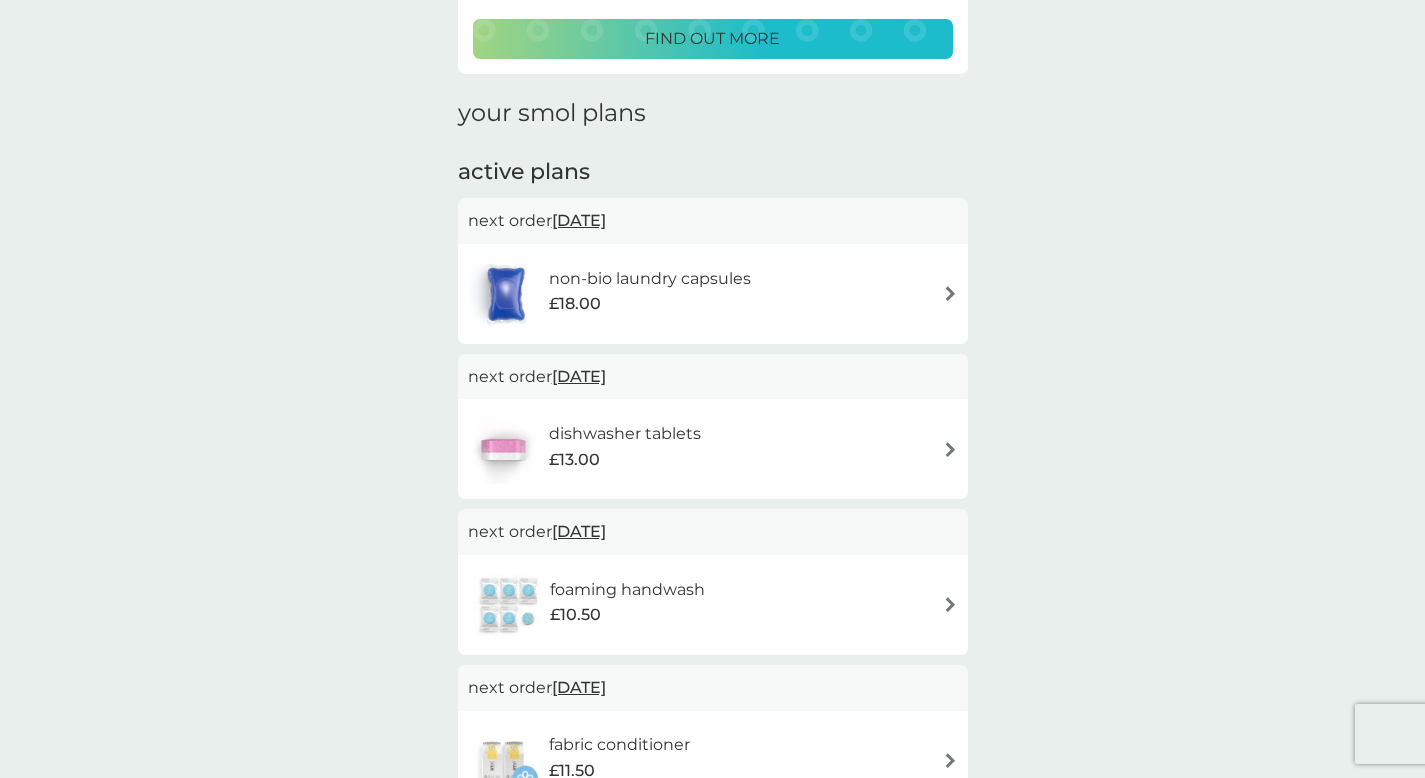 click on "[DATE]" at bounding box center (579, 220) 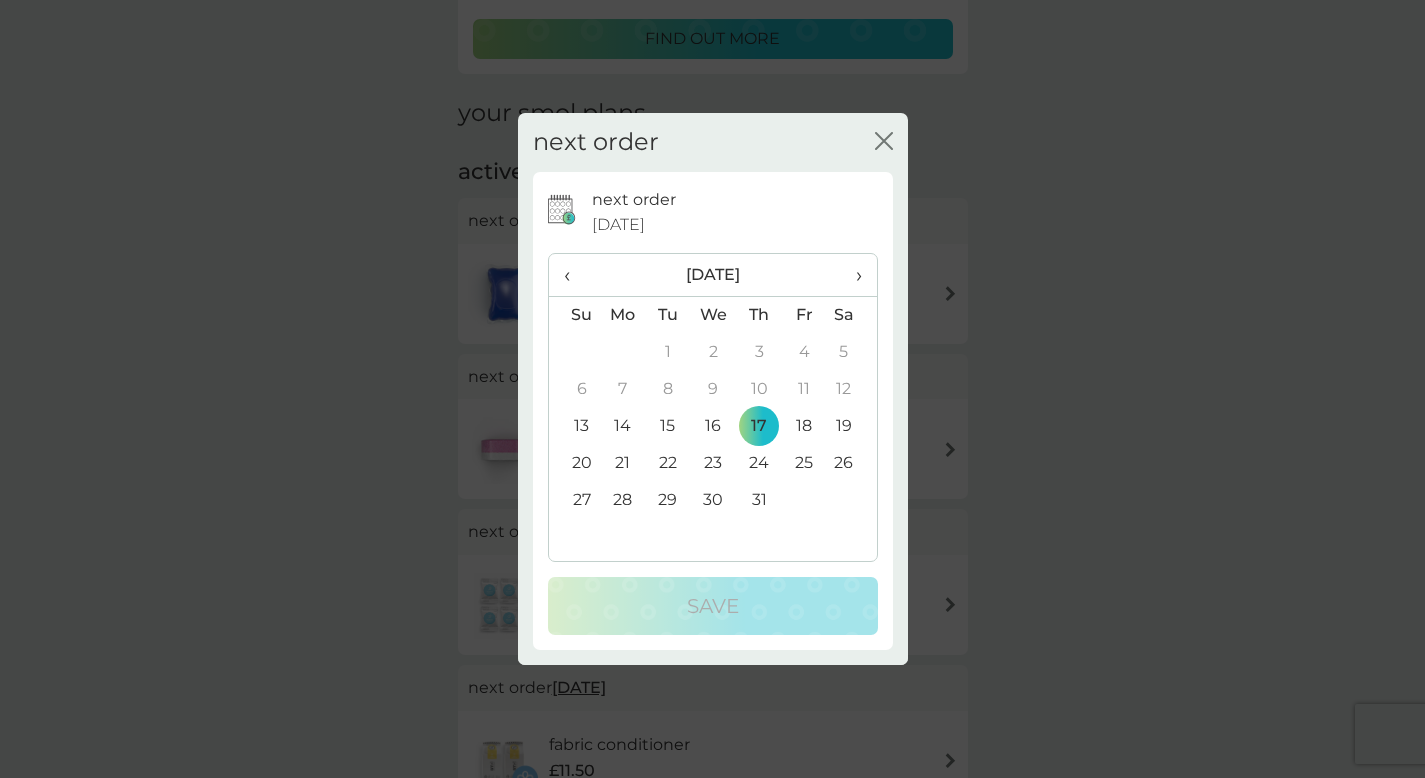 click on "17" at bounding box center (759, 426) 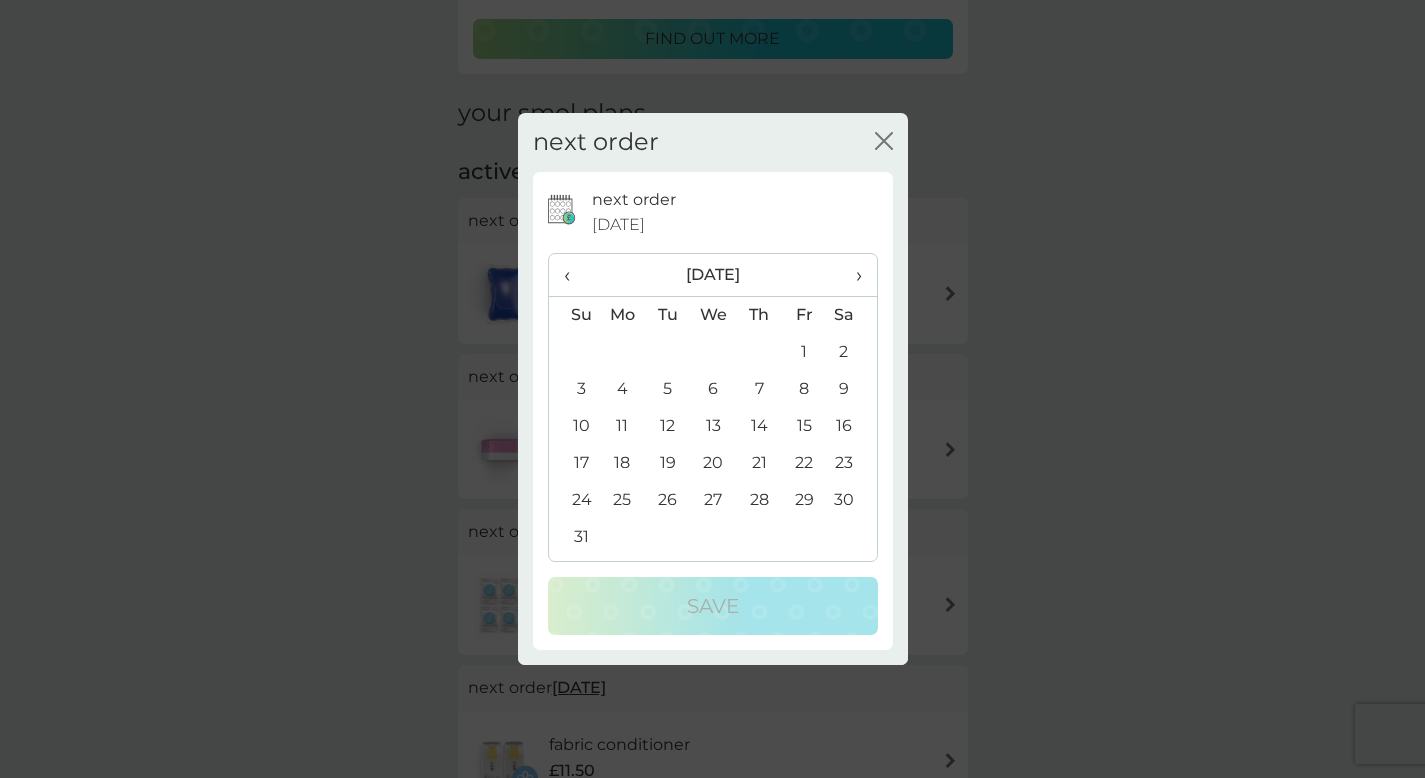 click on "›" at bounding box center [851, 275] 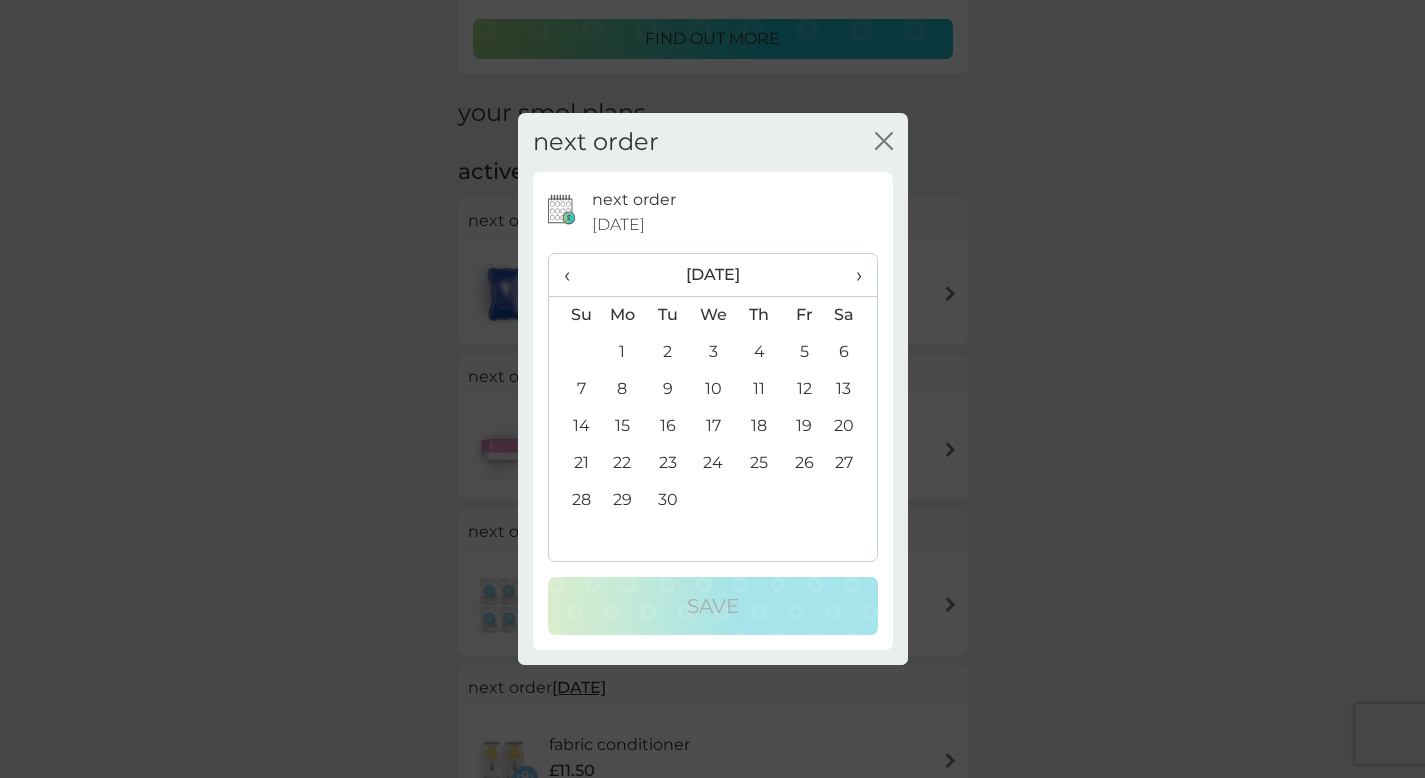 click on "‹" at bounding box center (574, 275) 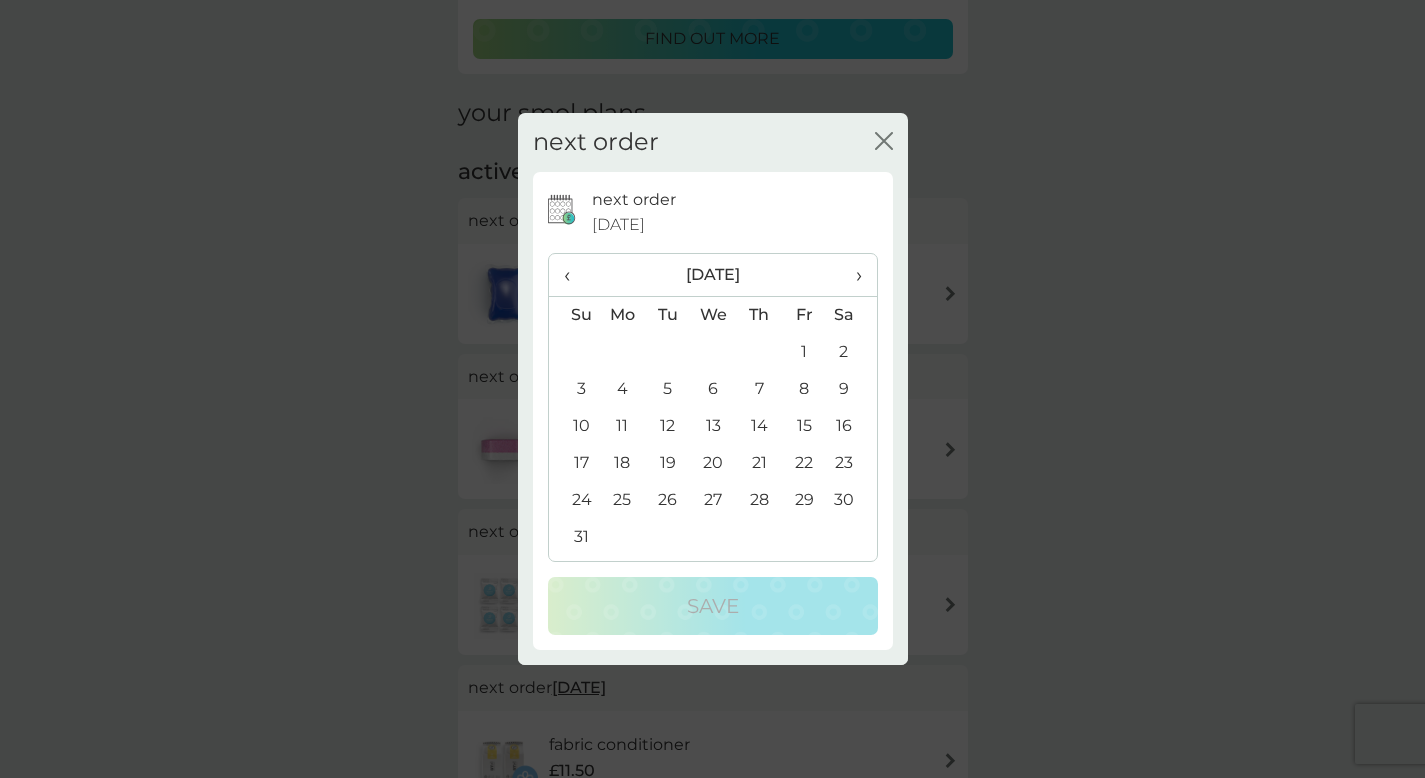 click on "27" at bounding box center [713, 500] 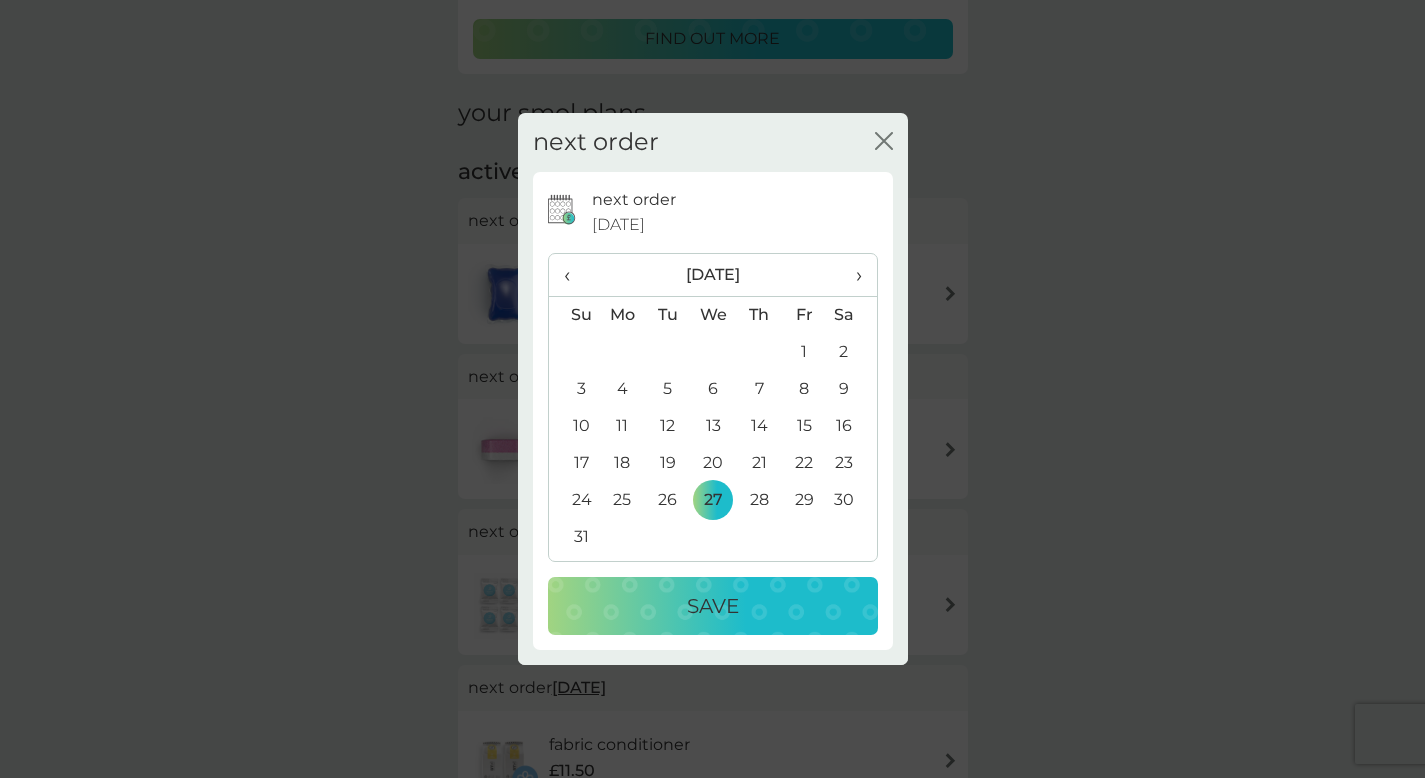 click on "Save" at bounding box center (713, 606) 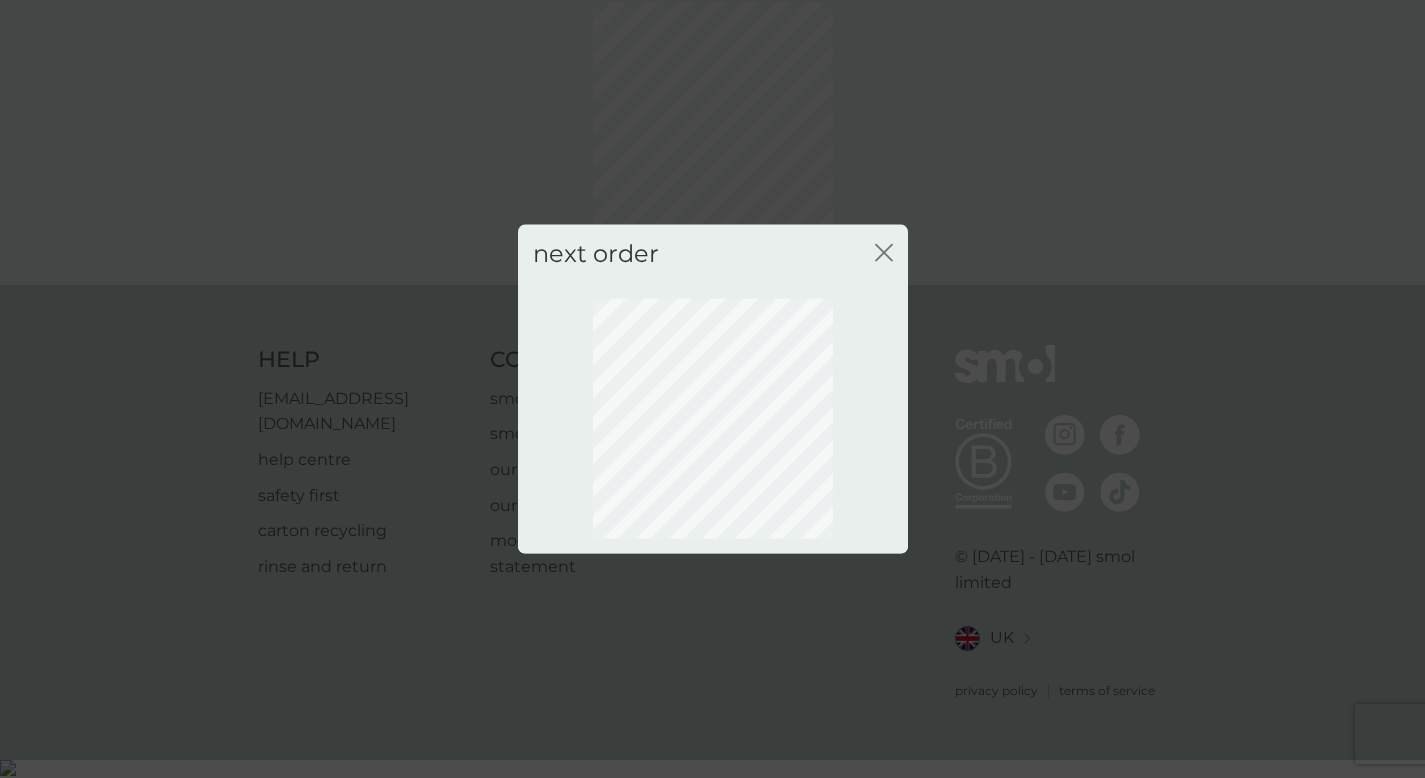 scroll, scrollTop: 61, scrollLeft: 0, axis: vertical 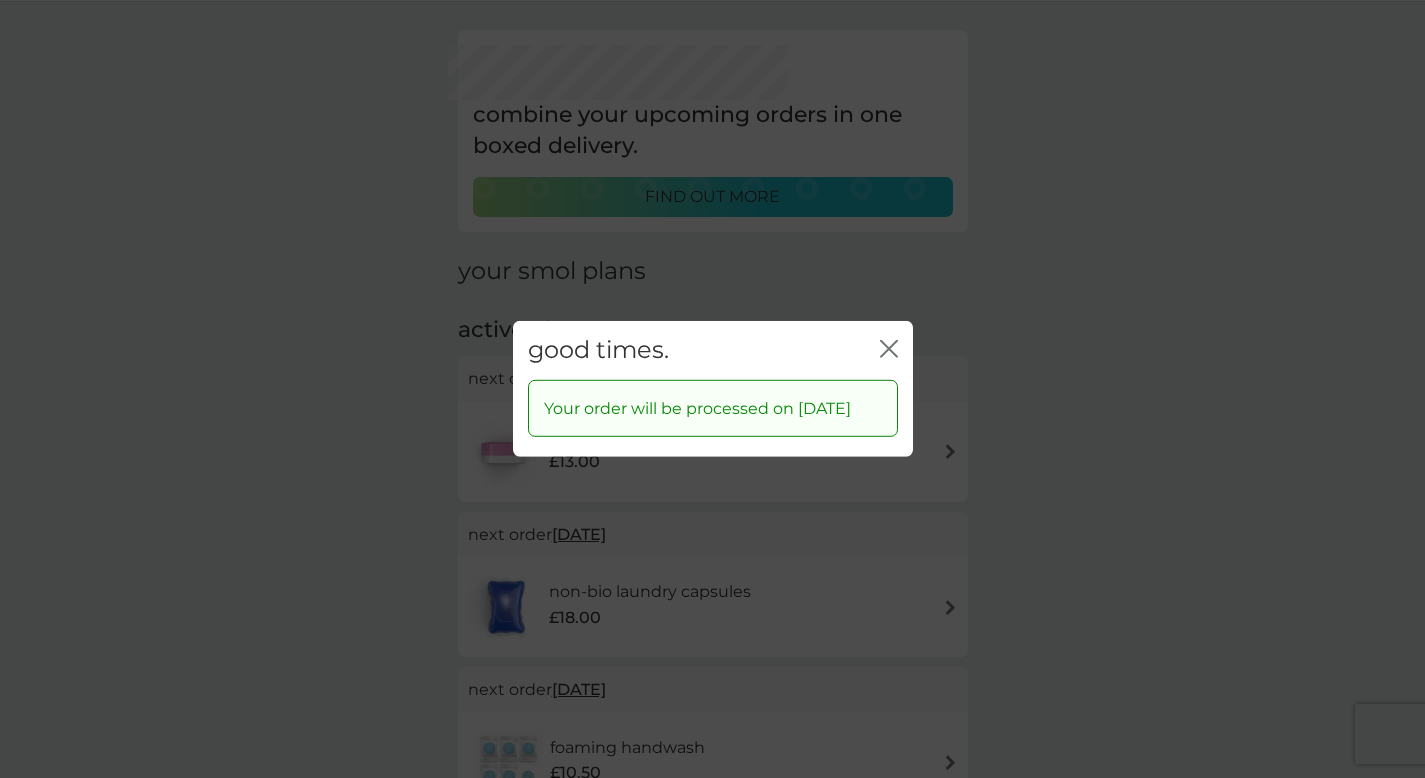 click 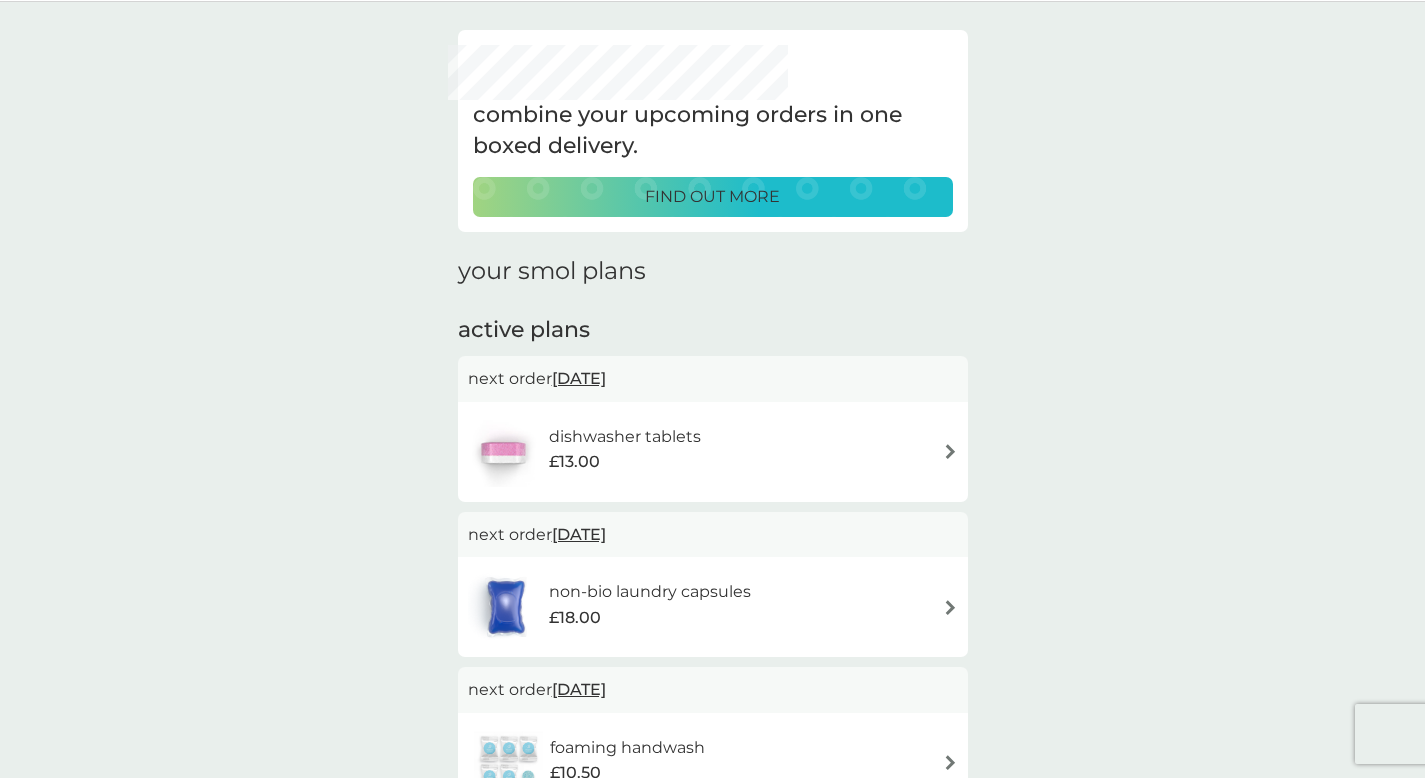 click on "[DATE]" at bounding box center [579, 378] 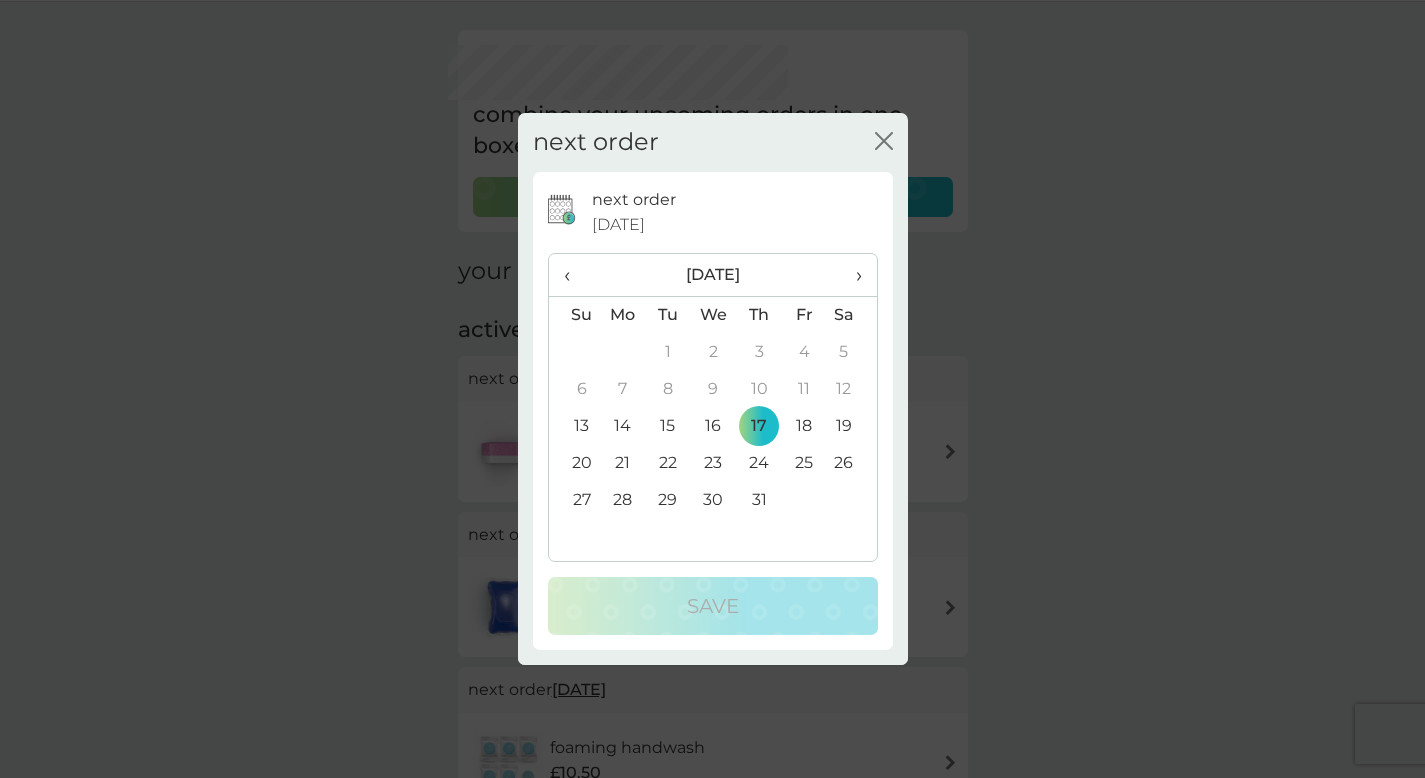 click on "›" at bounding box center [851, 275] 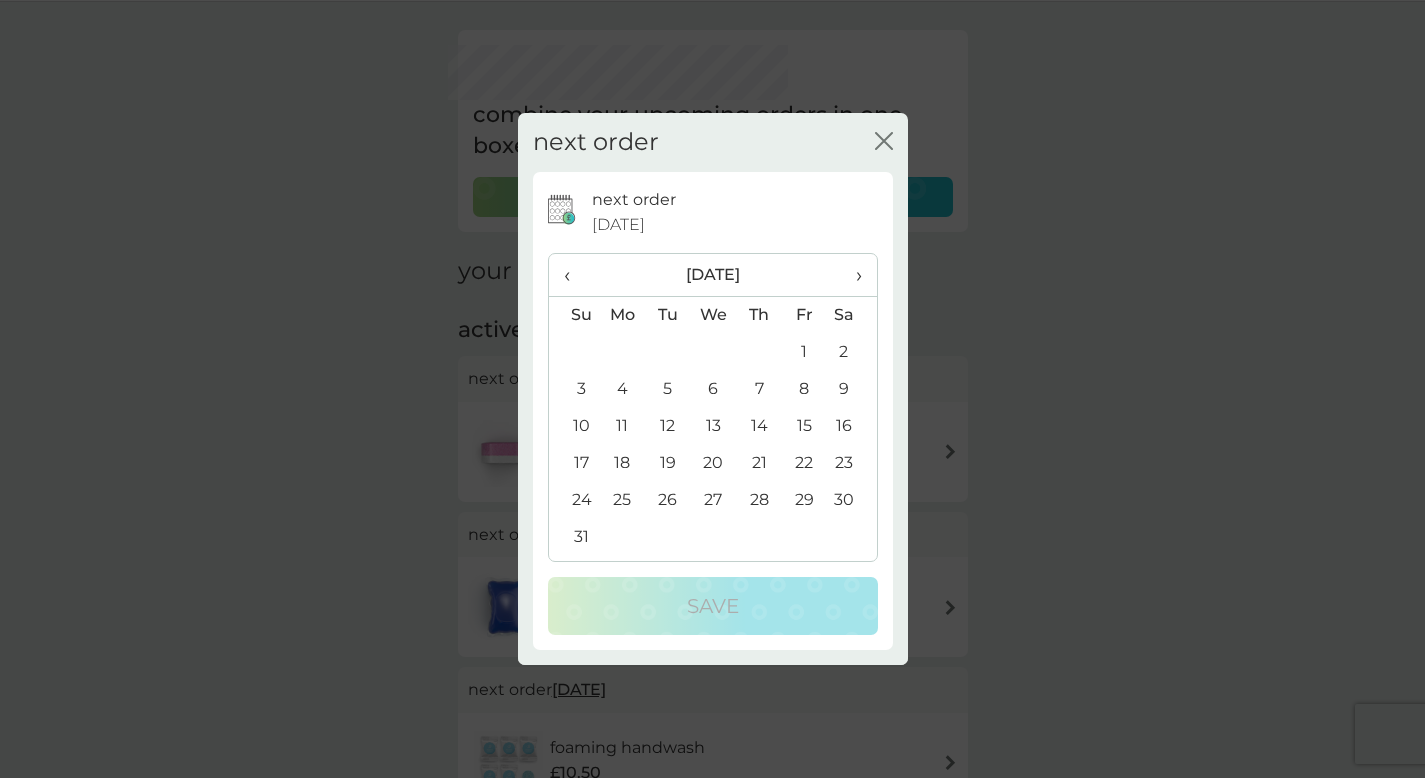 click on "27" at bounding box center [713, 500] 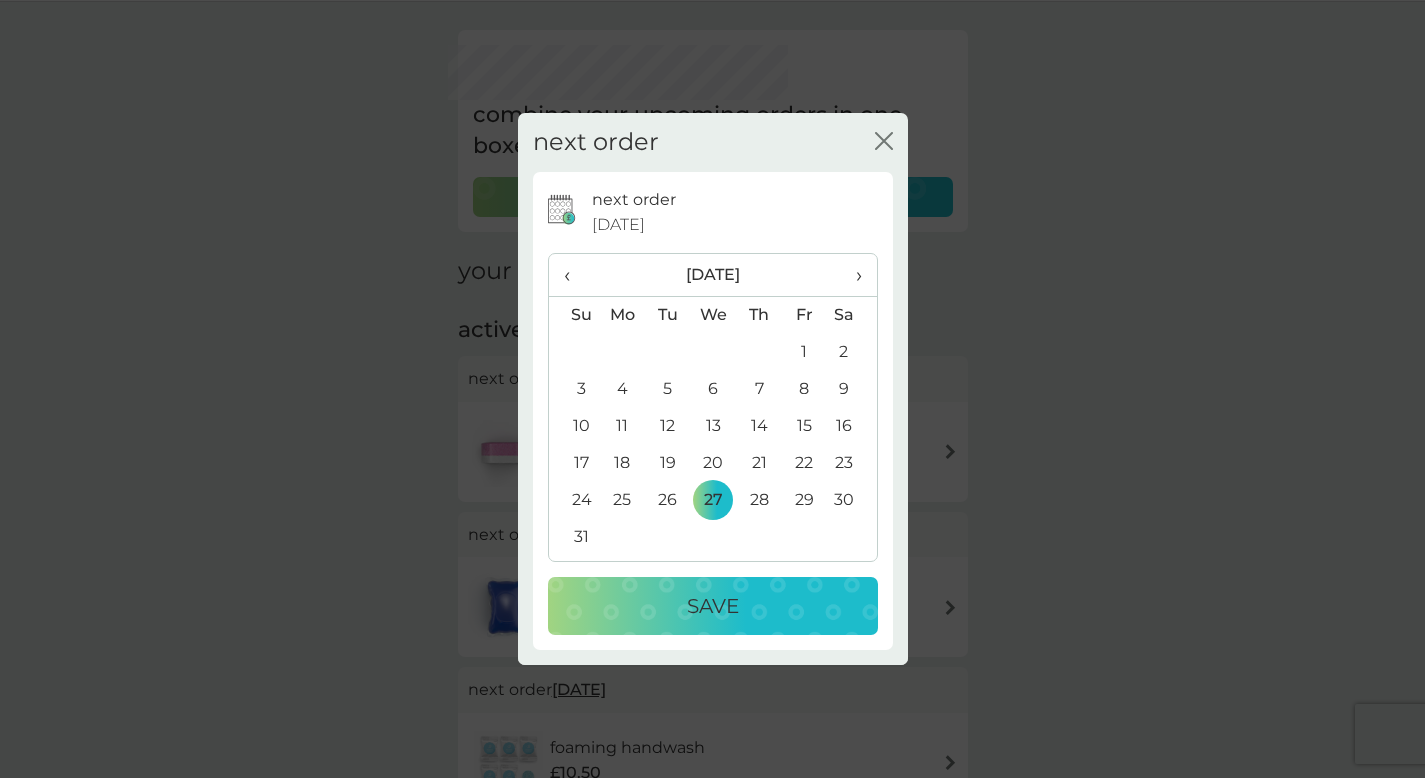 click on "Save" at bounding box center [713, 606] 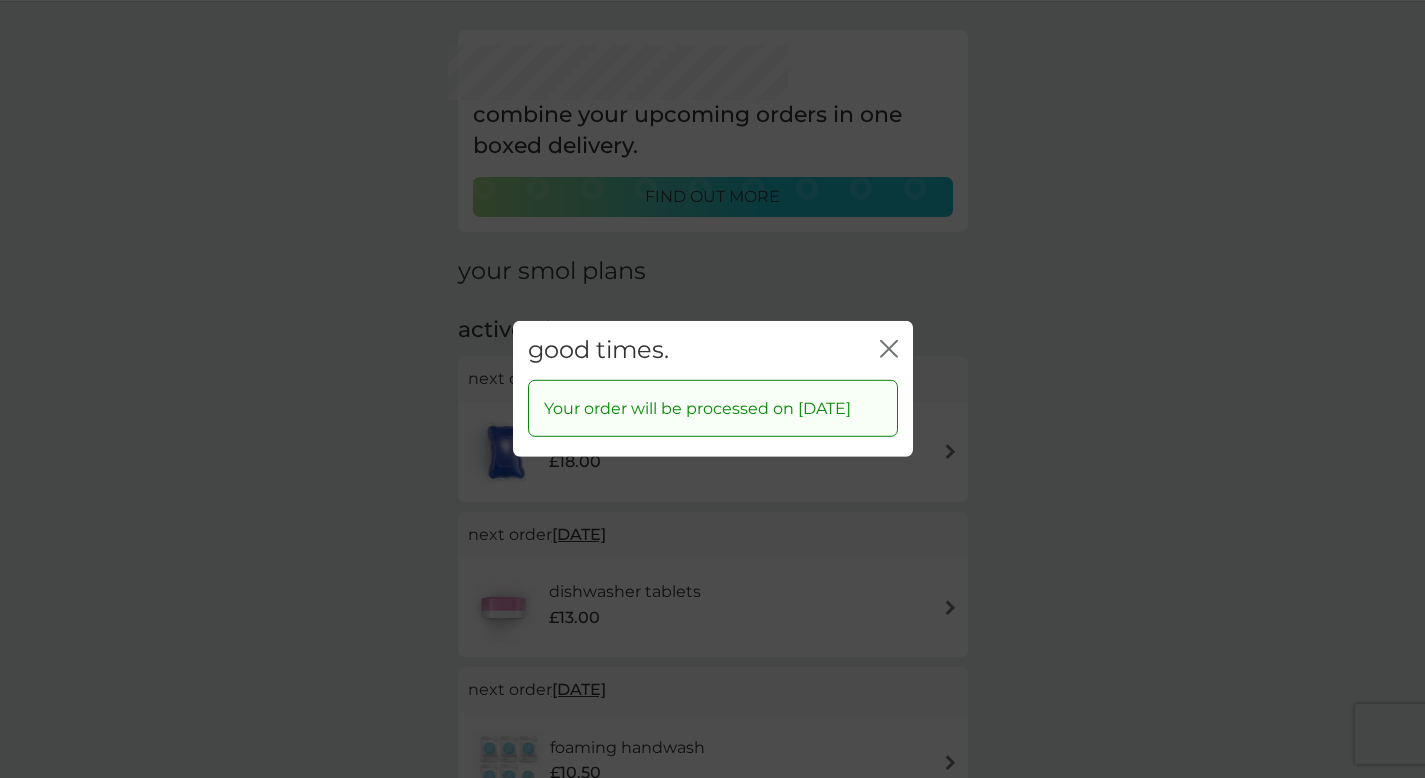 click on "close" 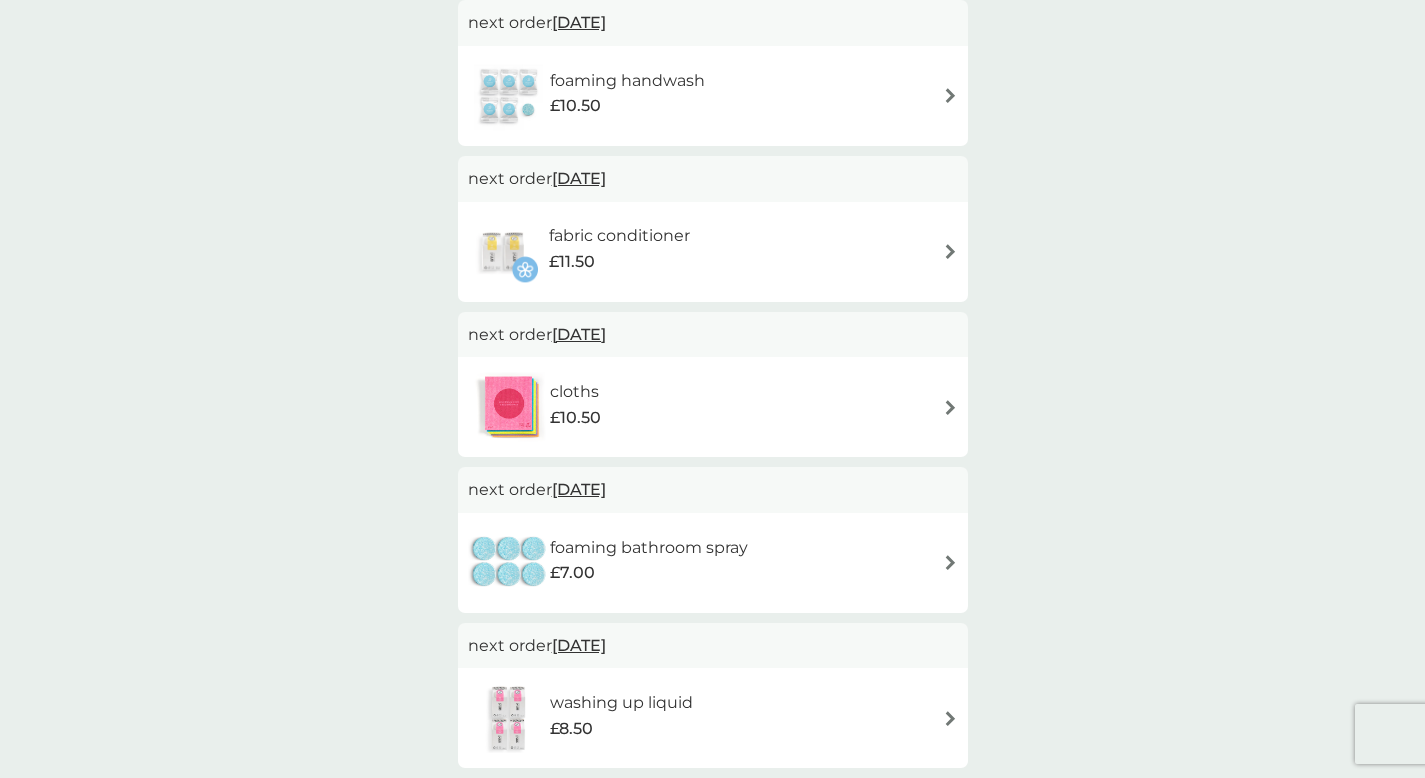 scroll, scrollTop: 731, scrollLeft: 0, axis: vertical 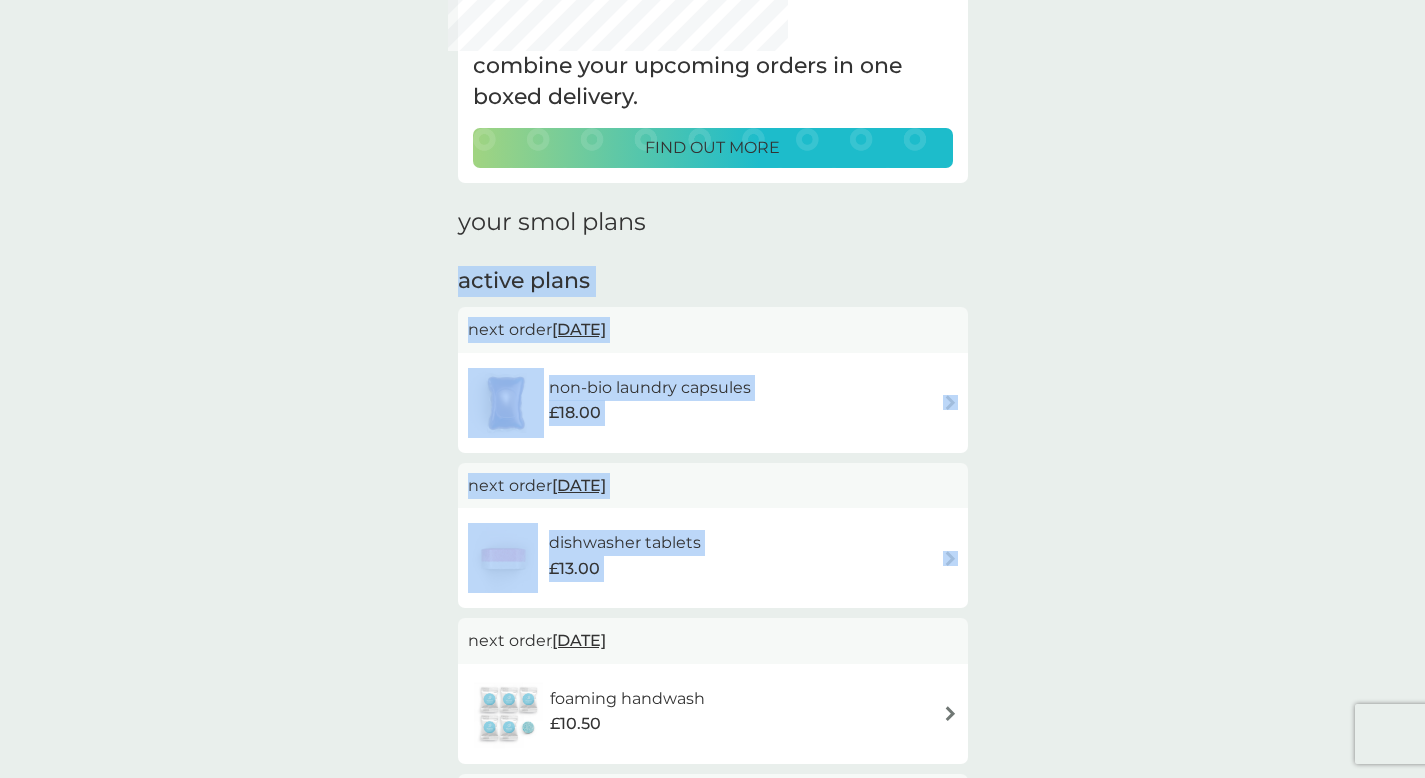drag, startPoint x: 1439, startPoint y: 205, endPoint x: 1369, endPoint y: 225, distance: 72.8011 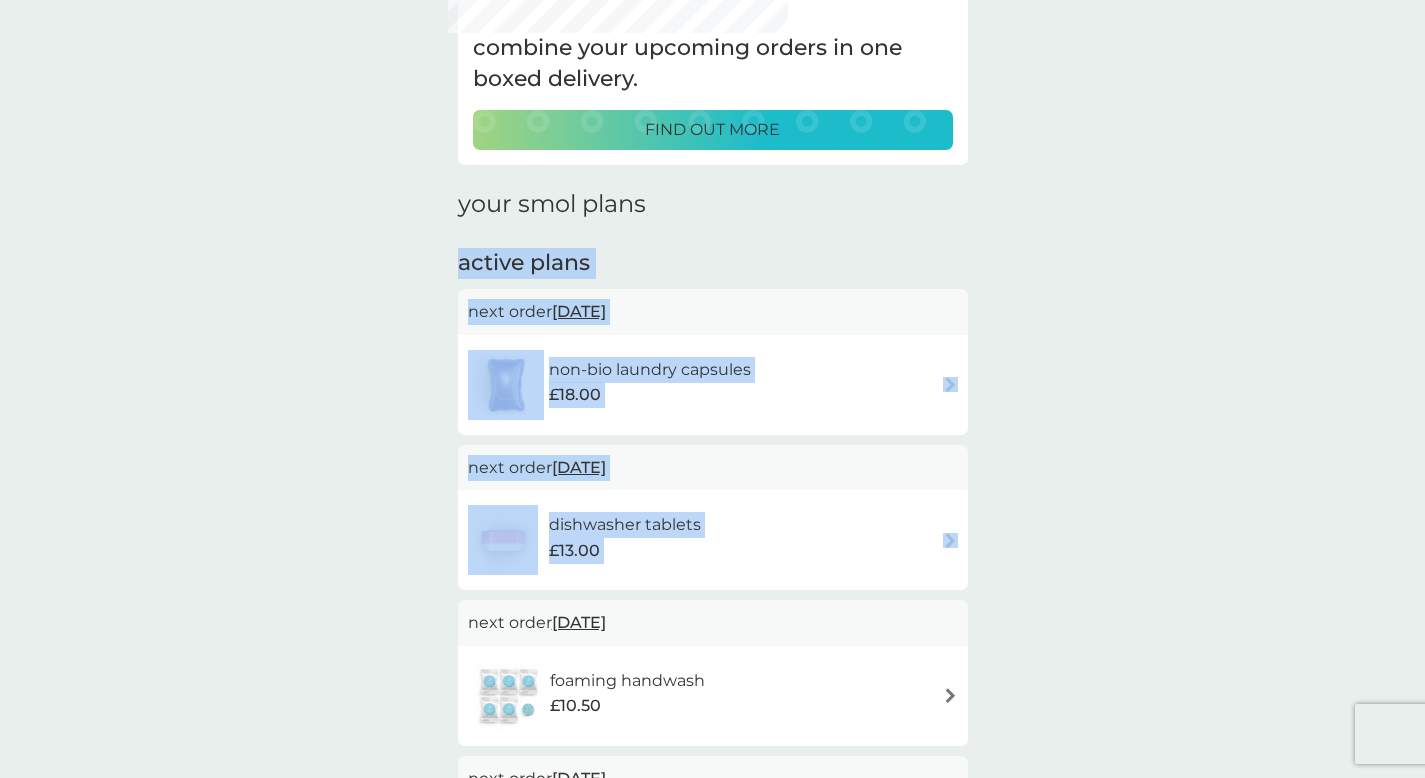 click on "[DATE]" at bounding box center (579, 311) 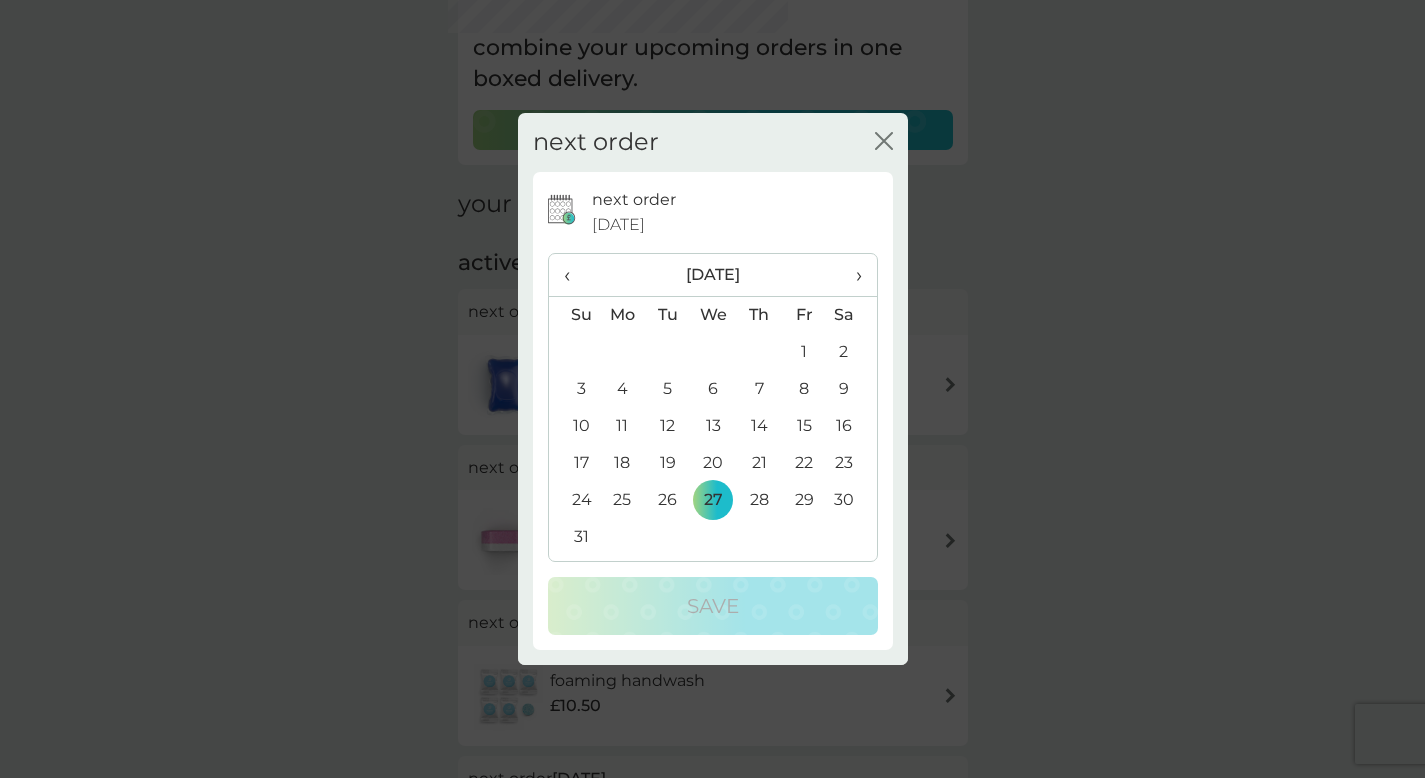 click on "‹" at bounding box center (574, 275) 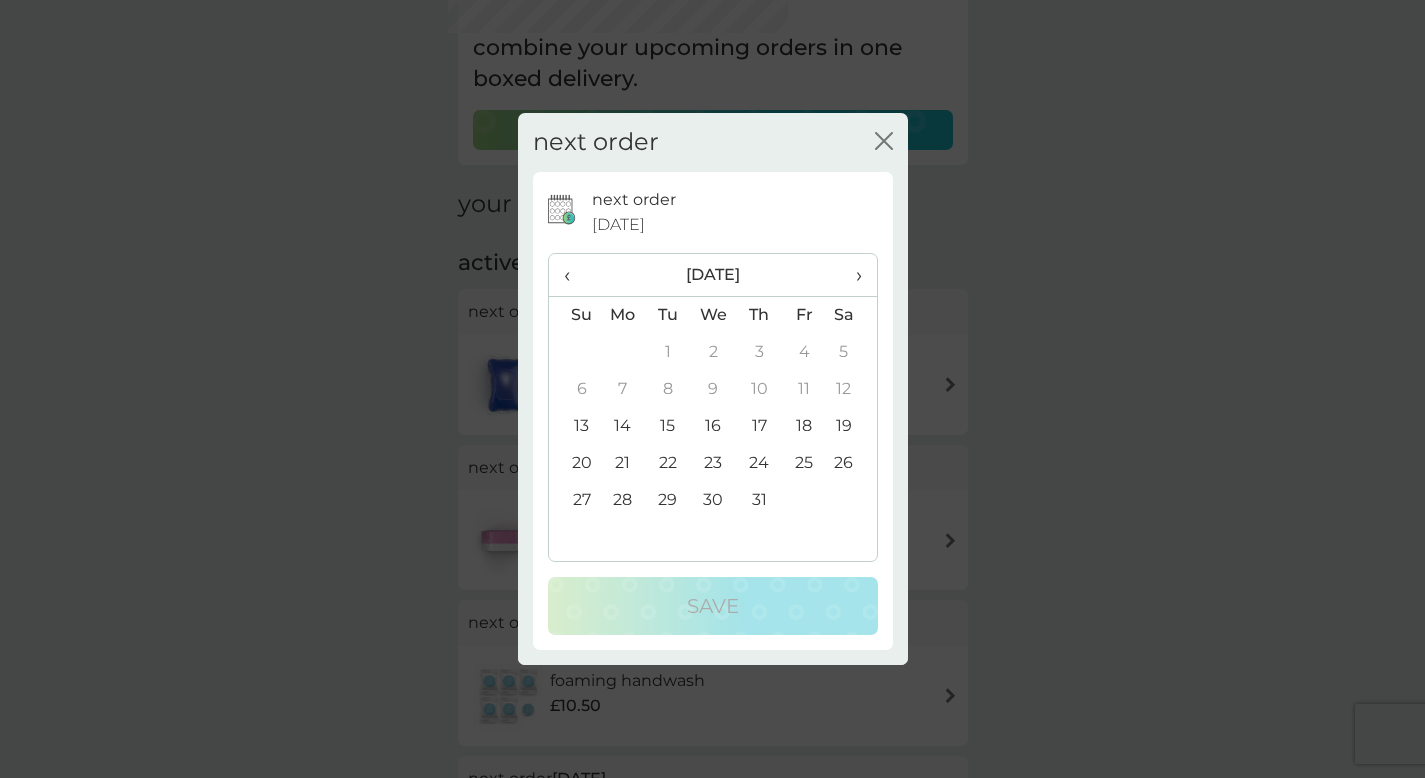 click on "17" at bounding box center (759, 426) 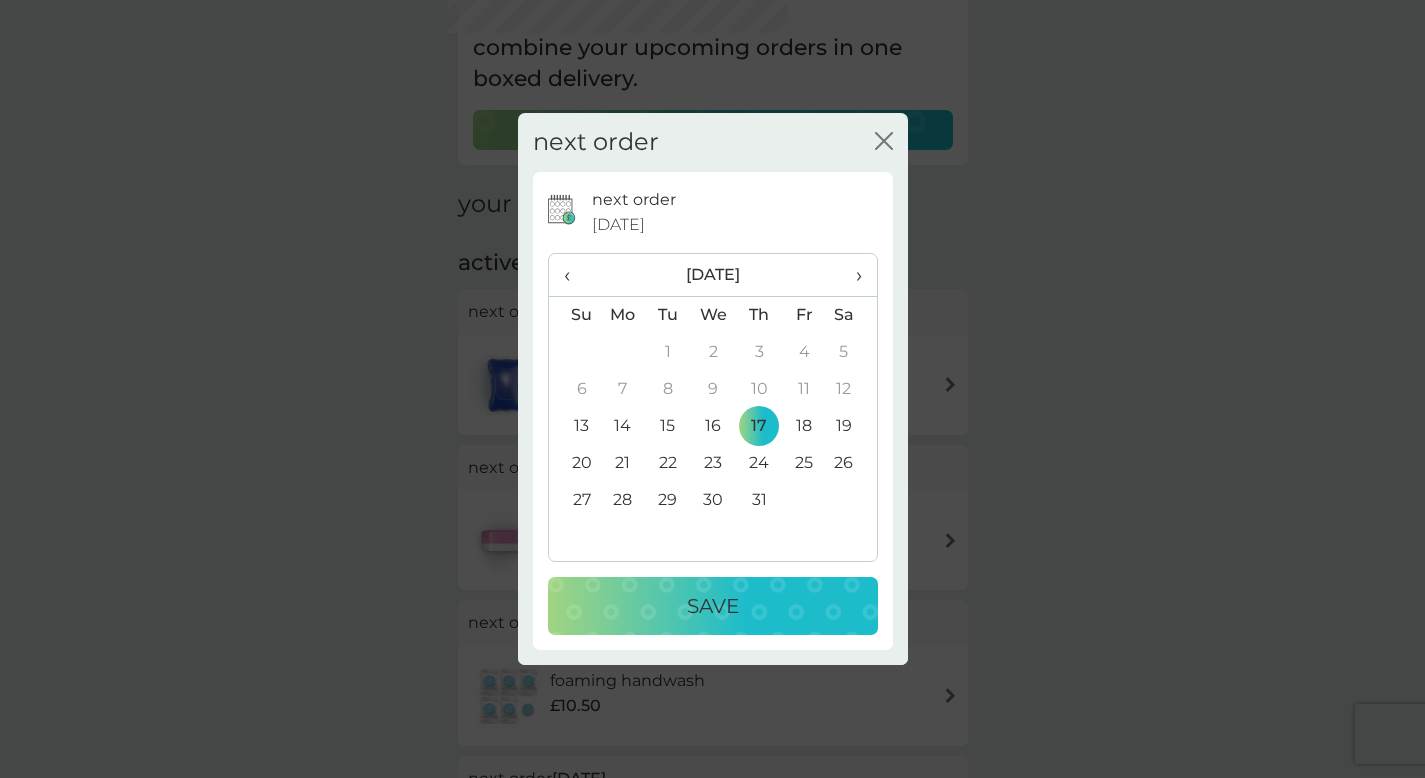 click on "Save" at bounding box center [713, 606] 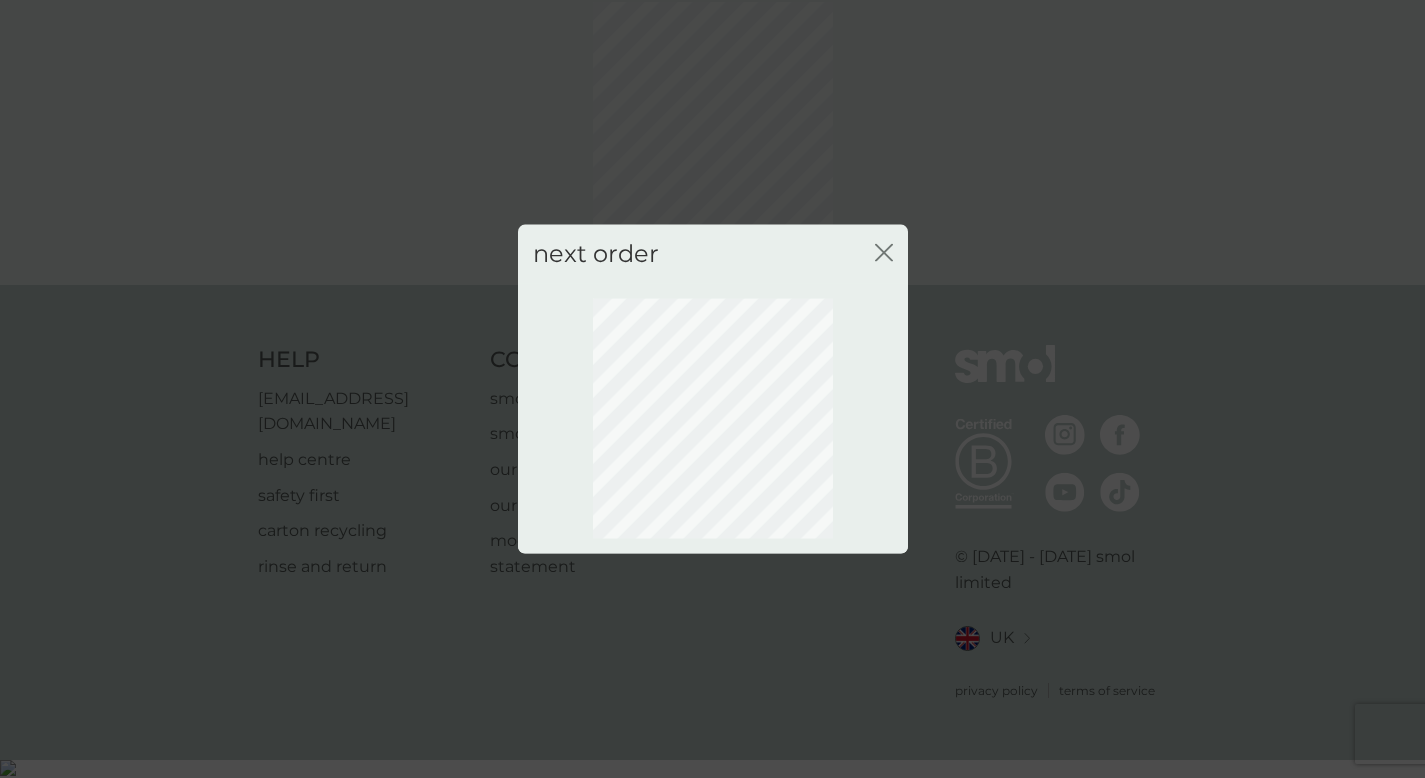 scroll, scrollTop: 61, scrollLeft: 0, axis: vertical 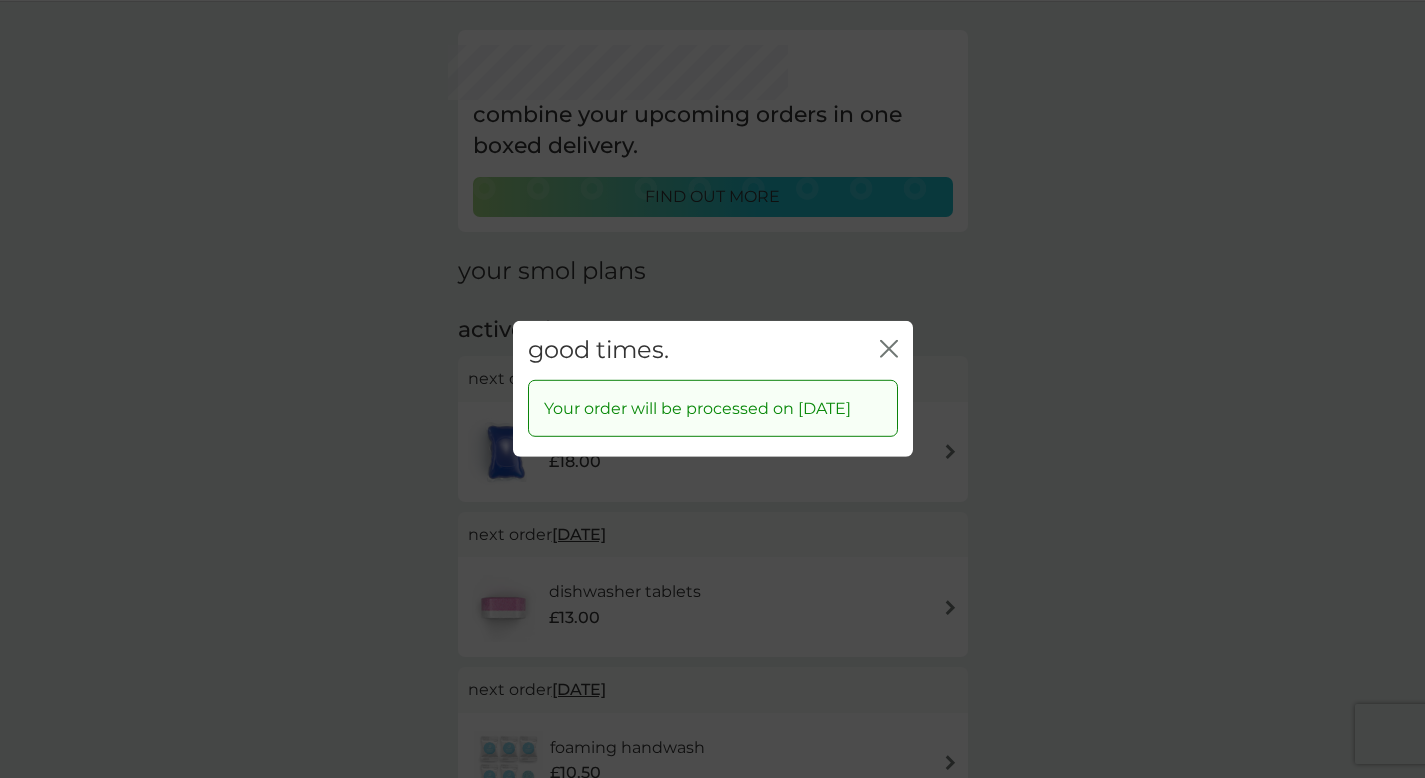 click on "close" 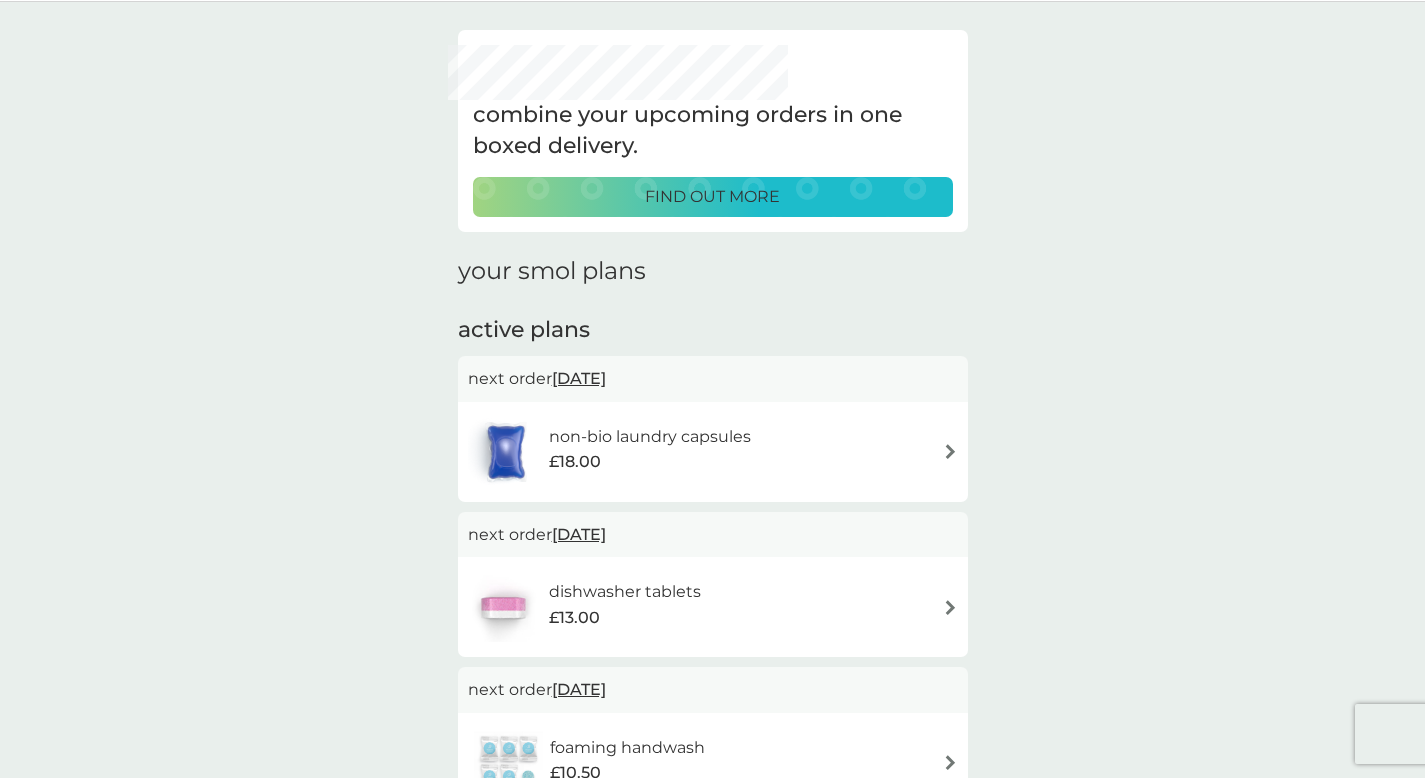click on "non-bio laundry capsules" at bounding box center (650, 437) 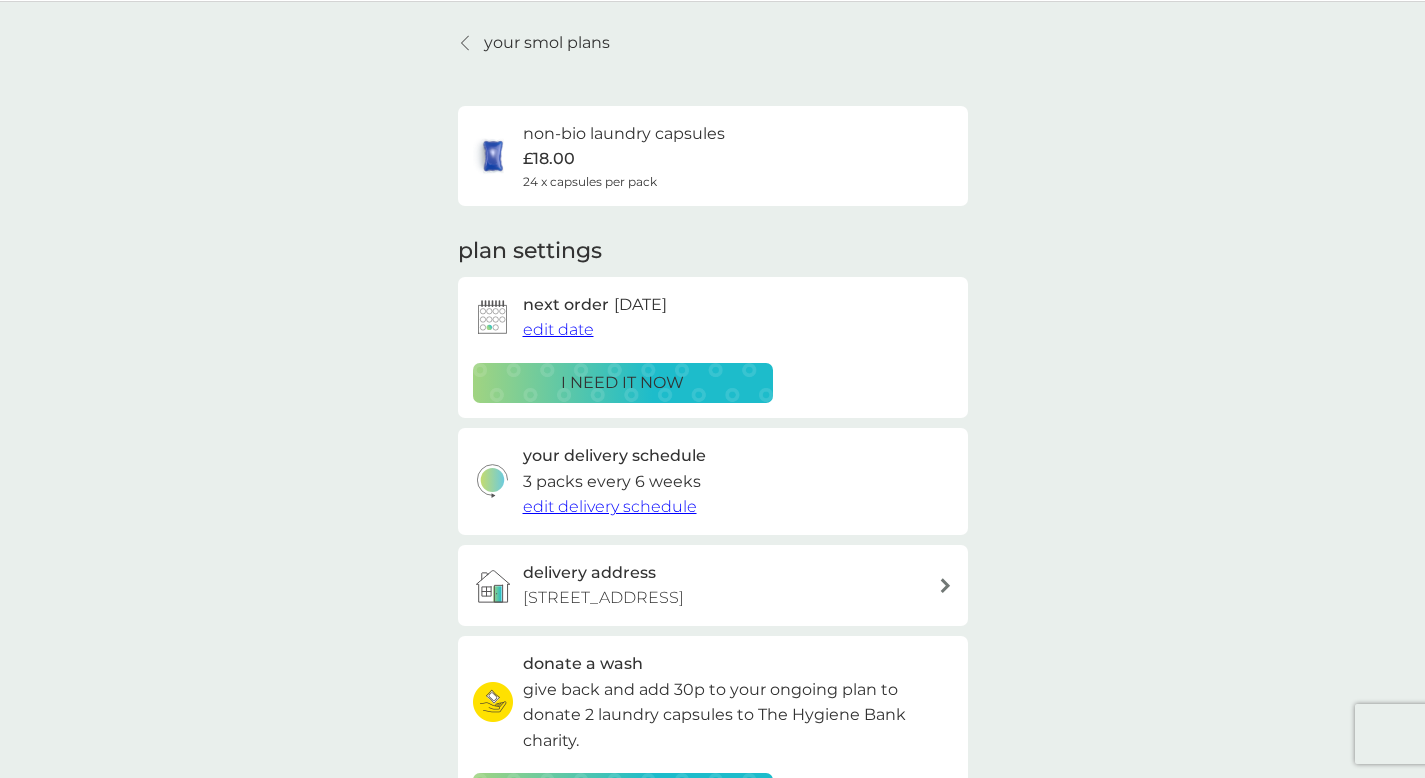 scroll, scrollTop: 0, scrollLeft: 0, axis: both 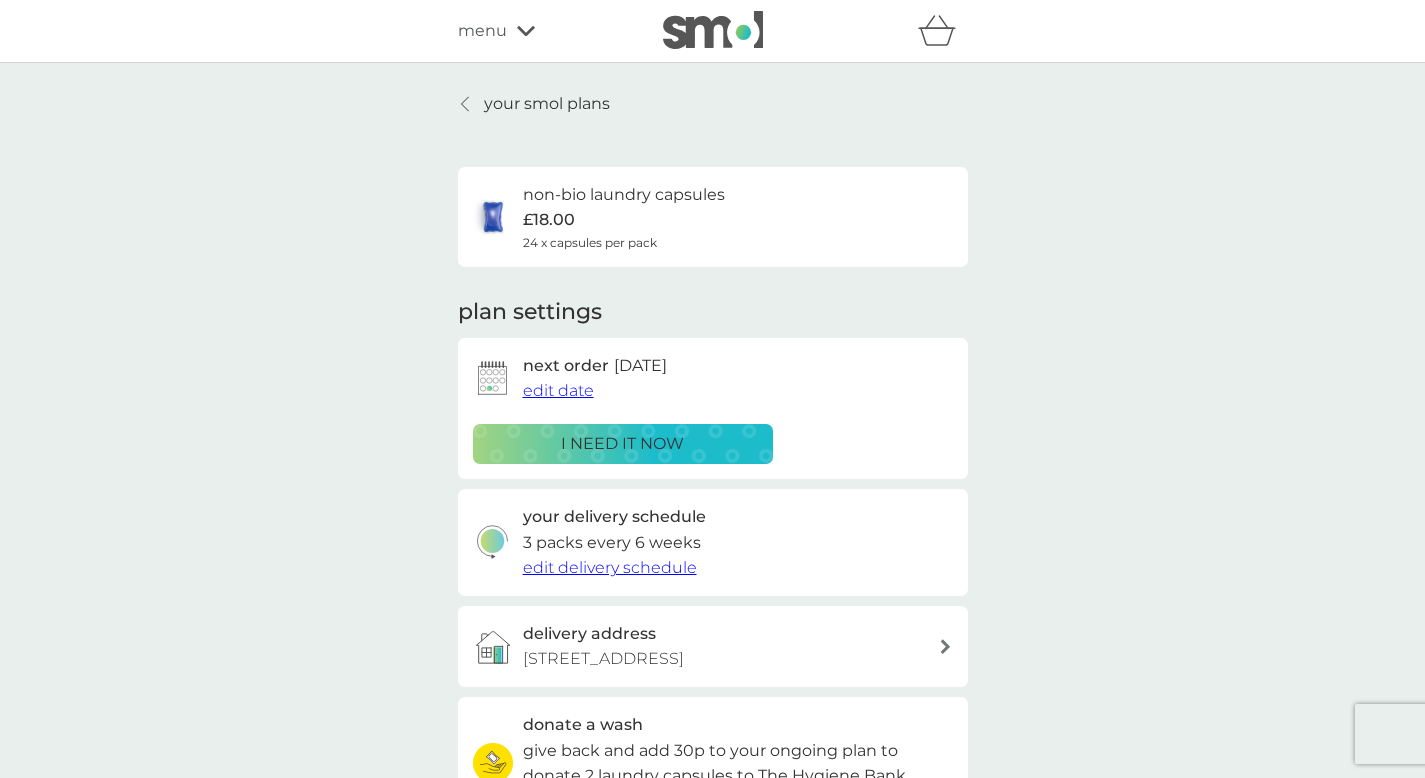 click on "non-bio laundry capsules" at bounding box center (624, 195) 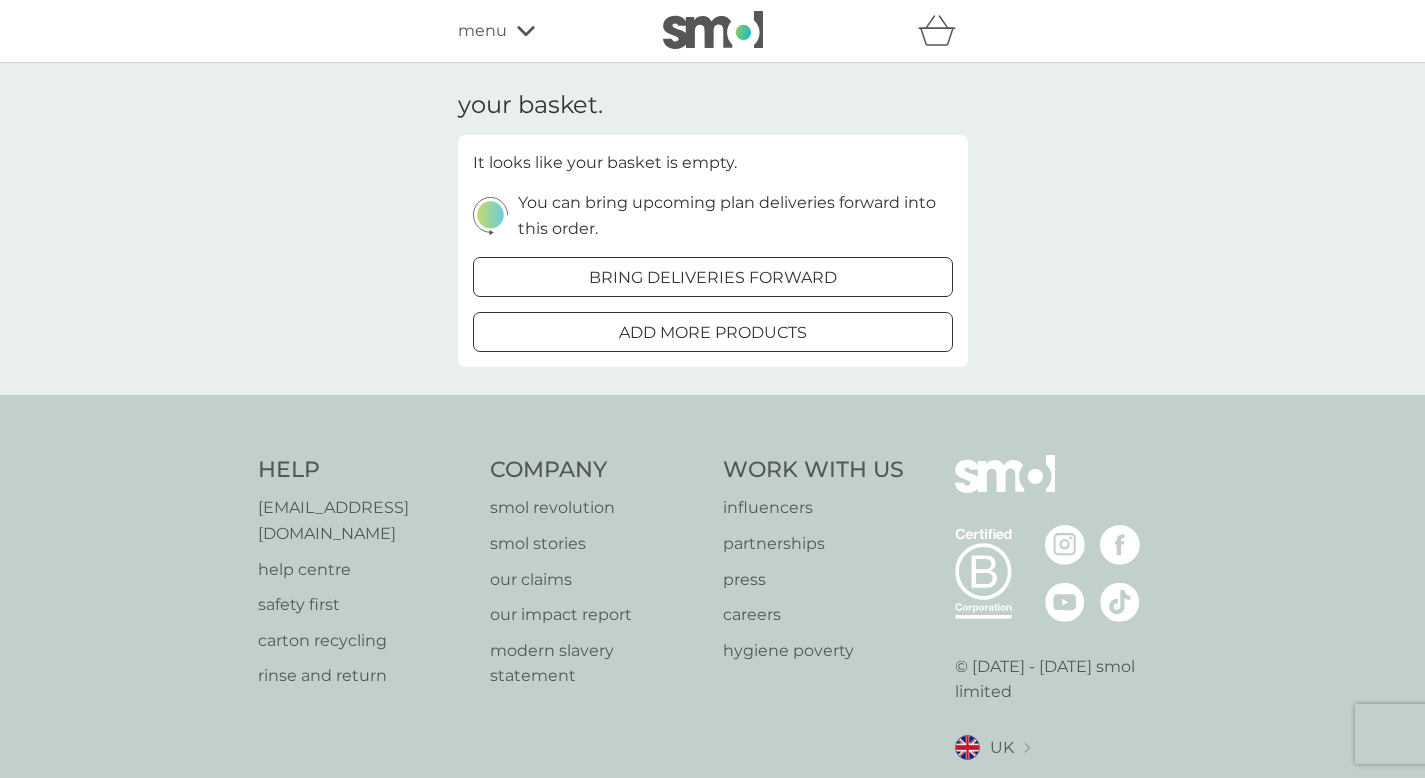 click on "add more products" at bounding box center [713, 333] 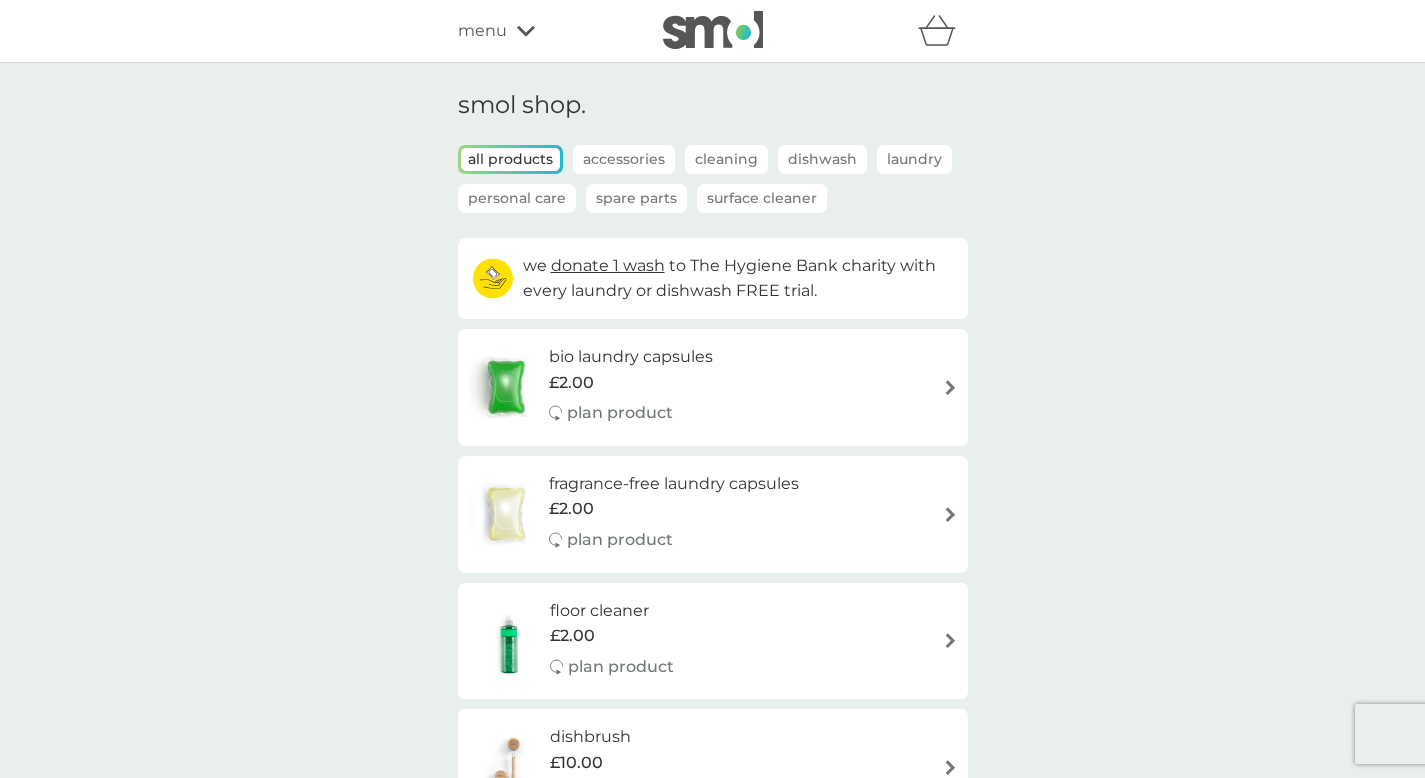 click on "Spare Parts" at bounding box center (636, 198) 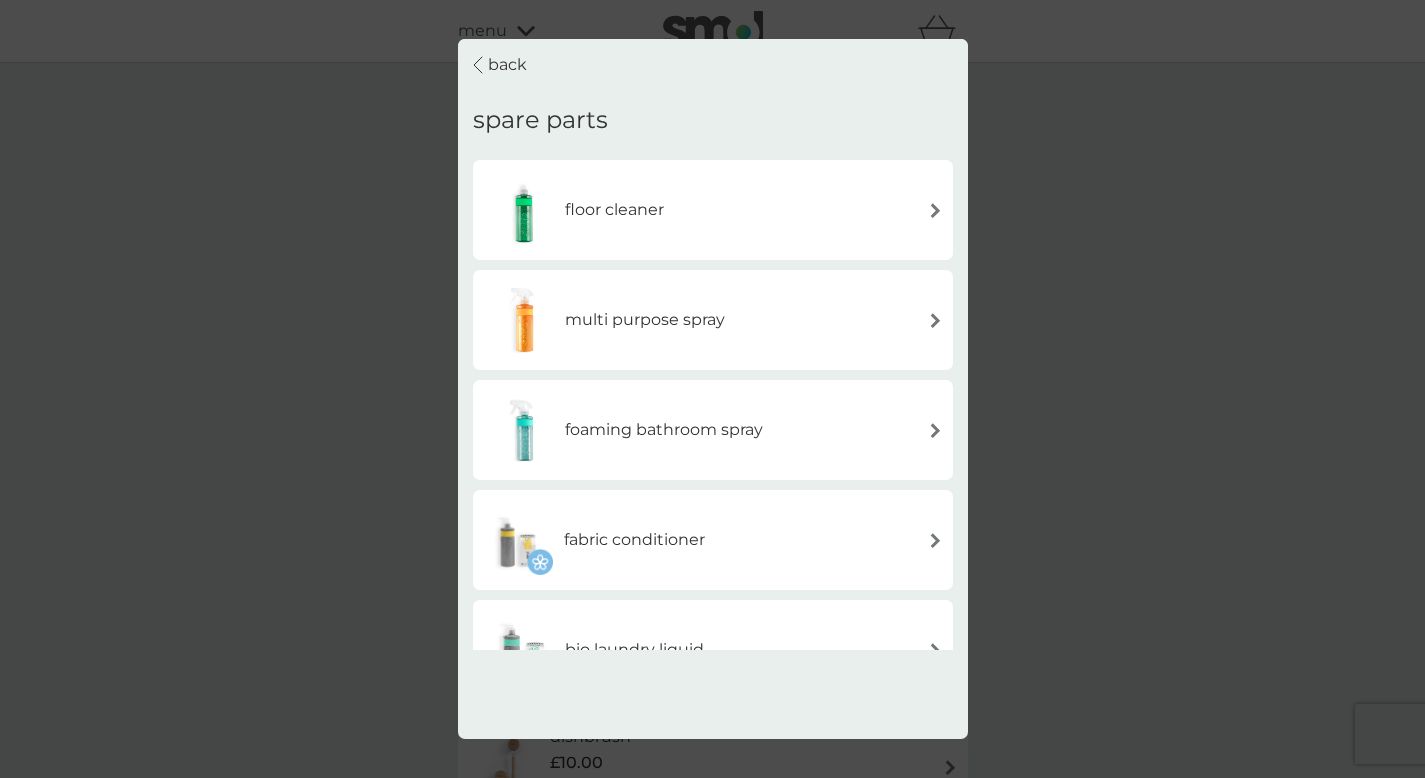 click on "foaming bathroom spray" at bounding box center (713, 430) 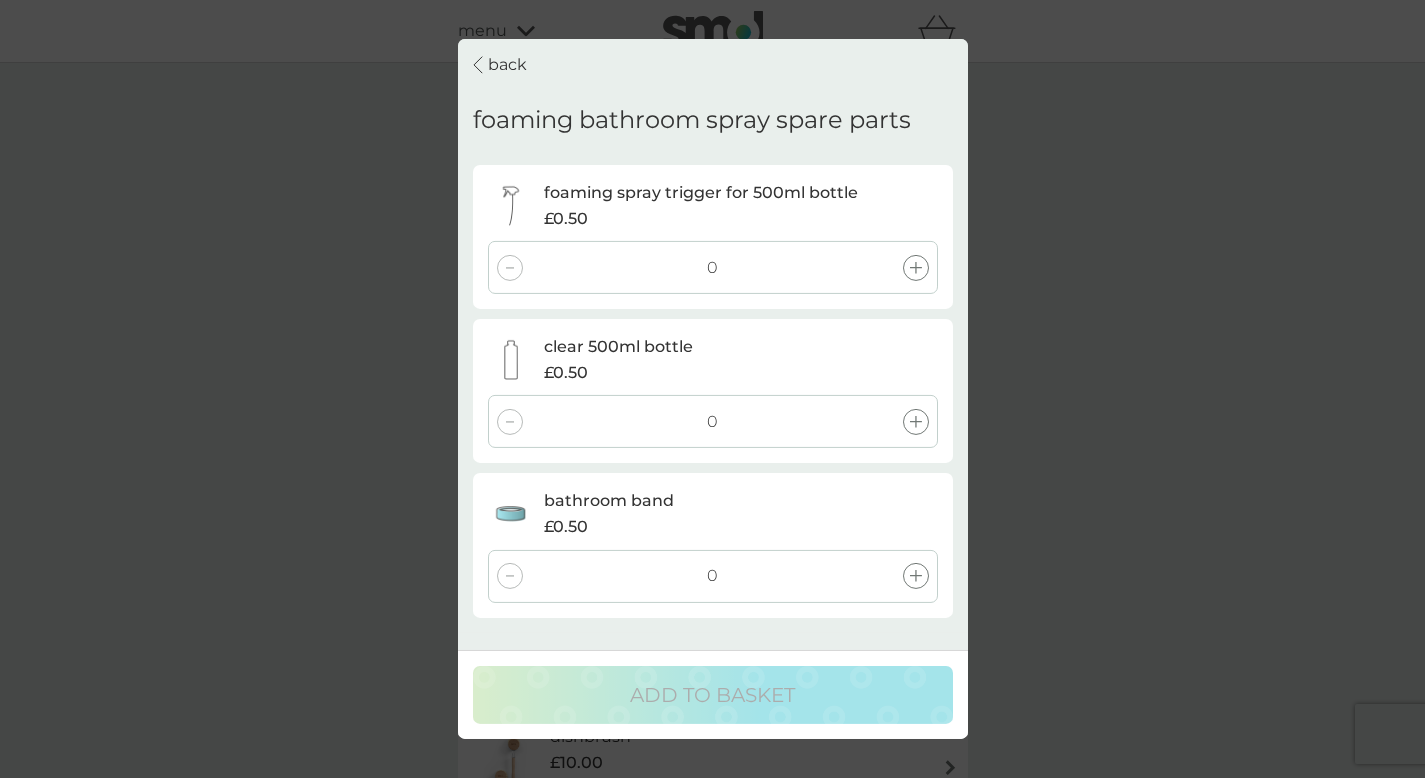click on "0" at bounding box center [713, 576] 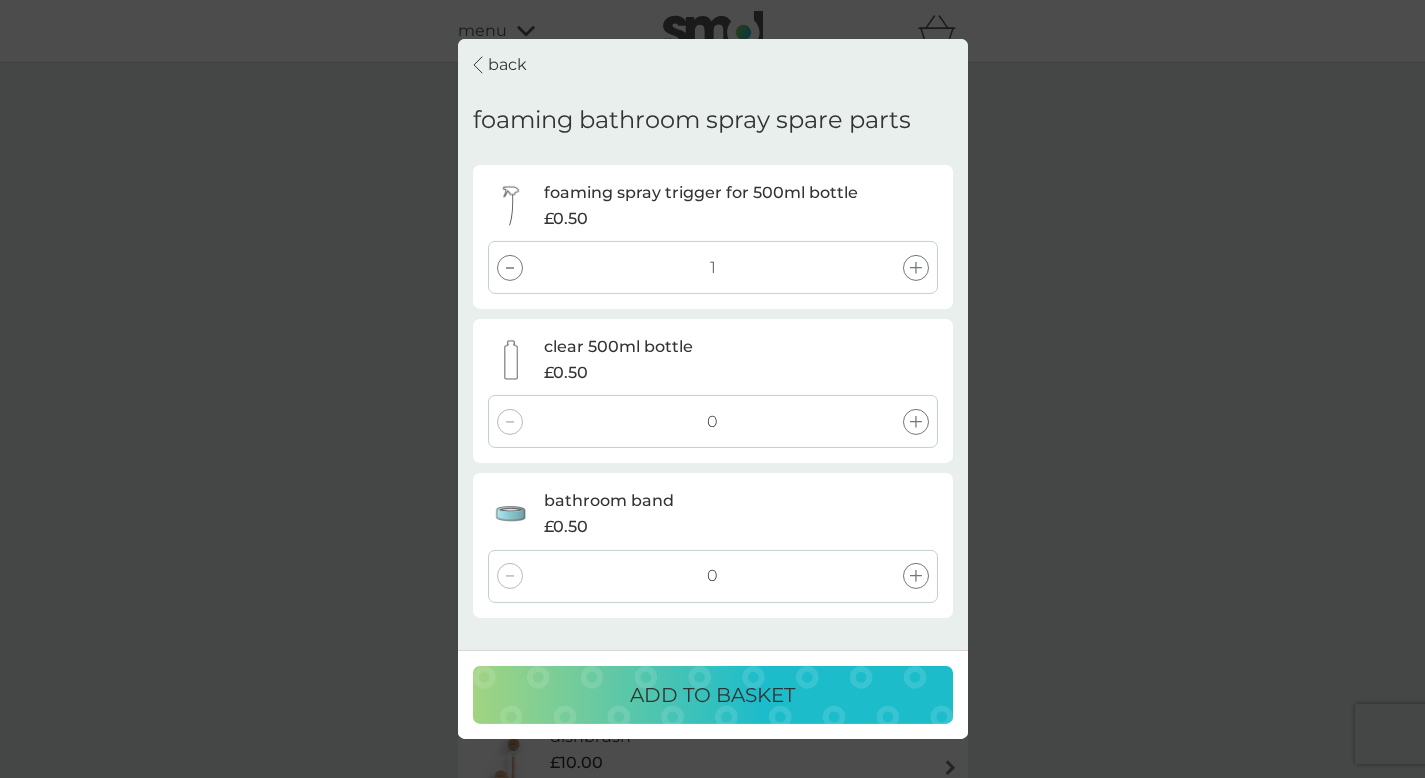 click 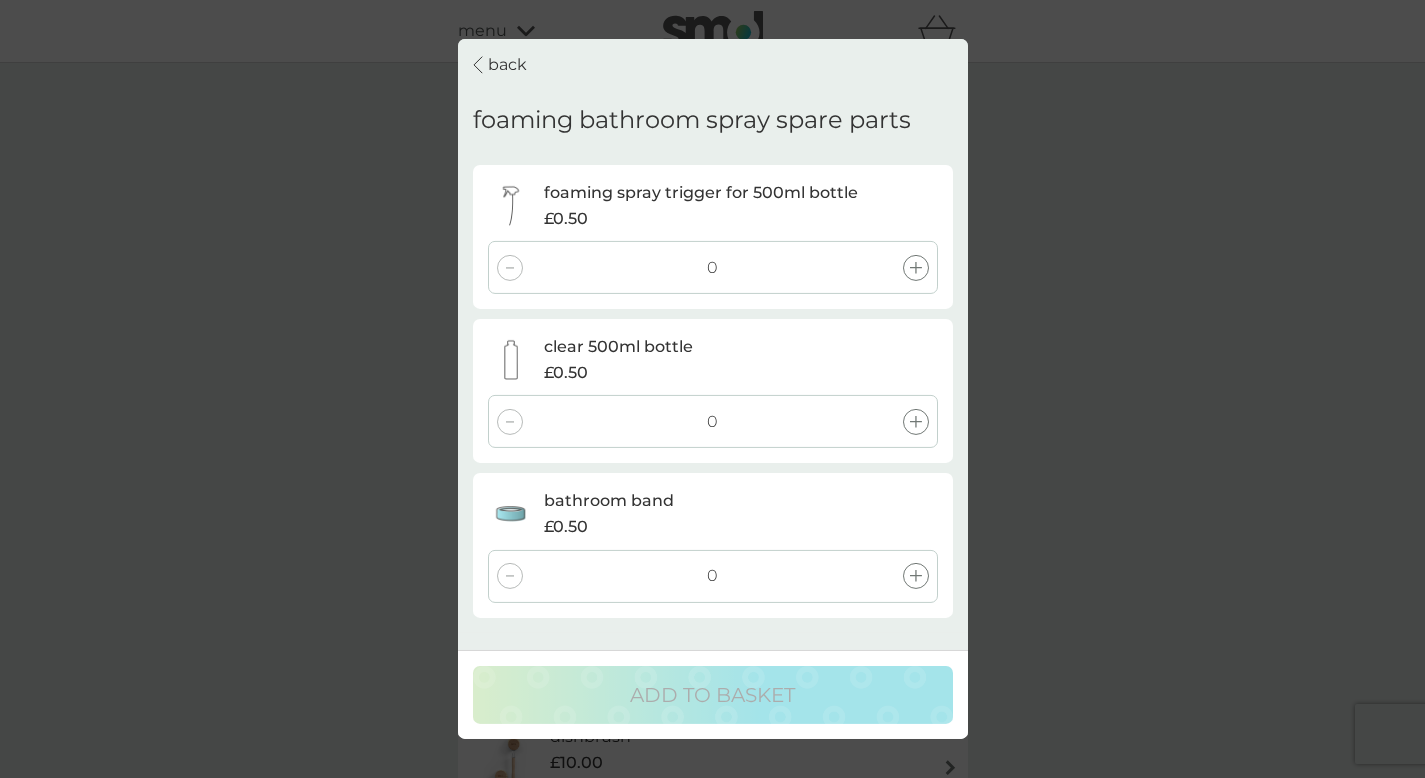 click 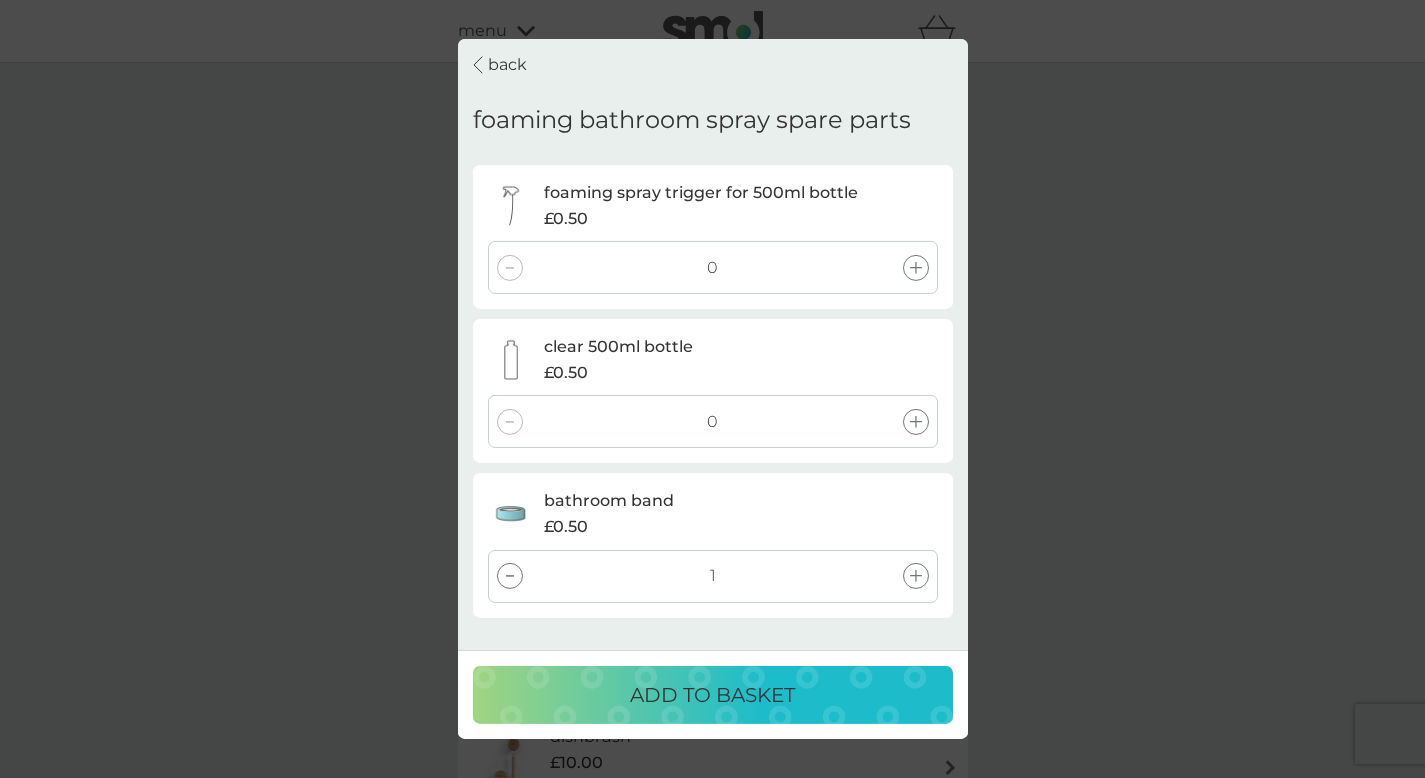 click on "ADD TO BASKET" at bounding box center [713, 695] 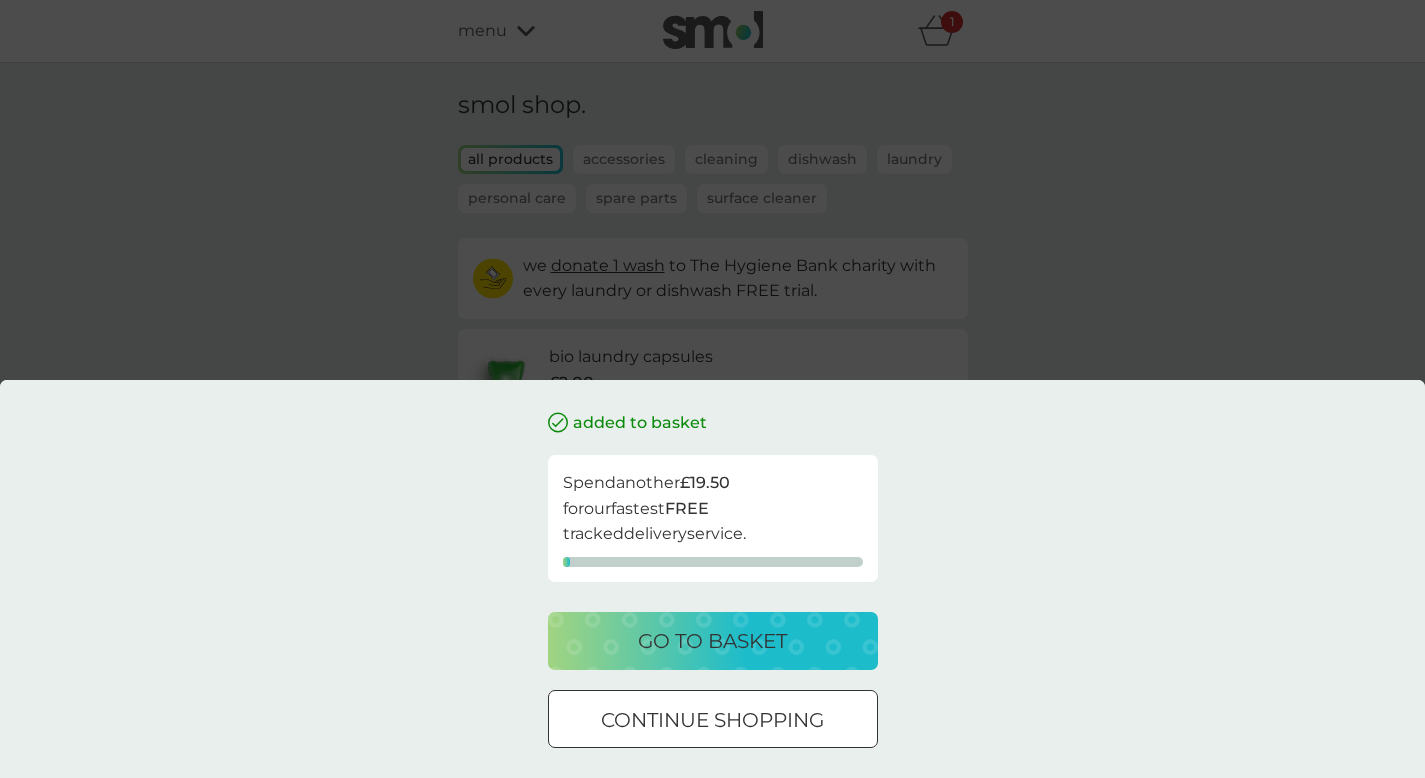 click on "continue shopping" at bounding box center (712, 720) 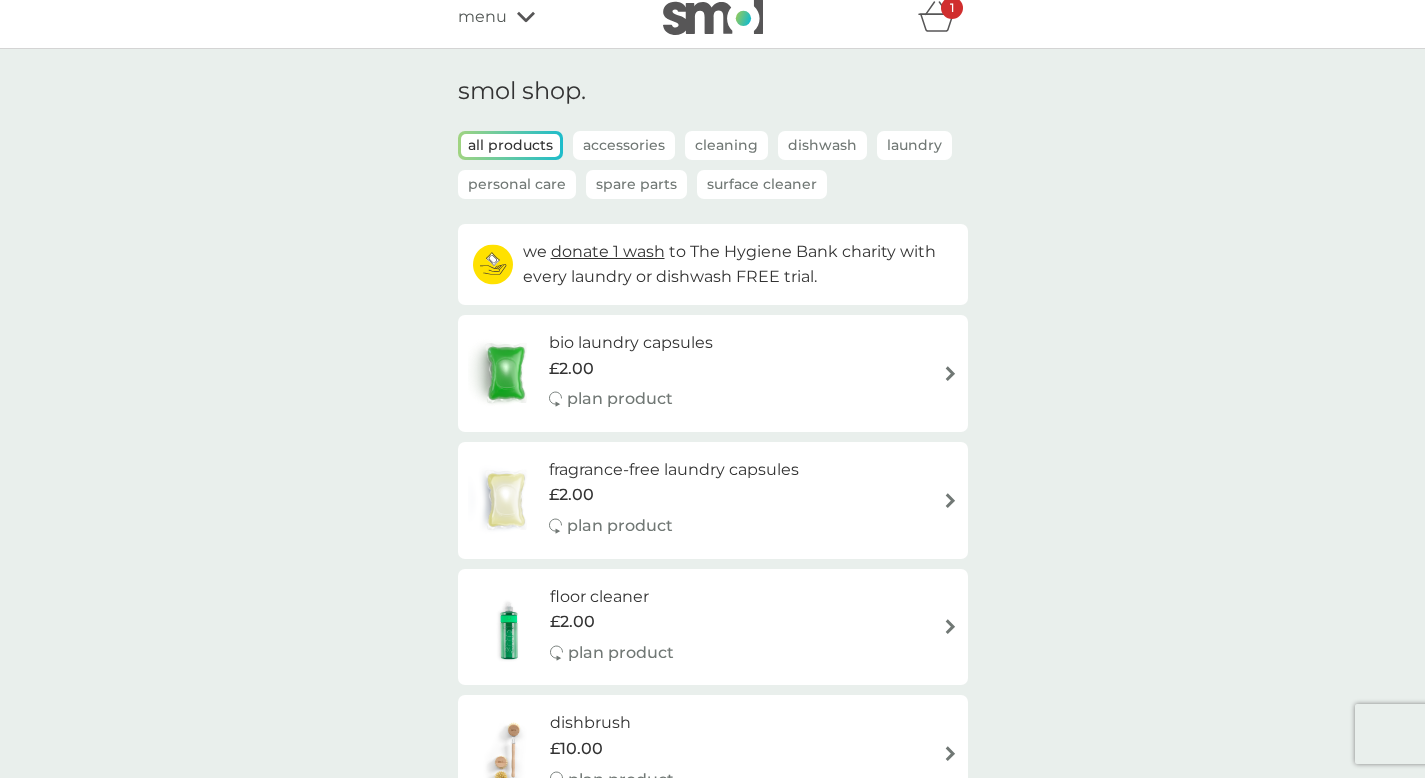 scroll, scrollTop: 0, scrollLeft: 0, axis: both 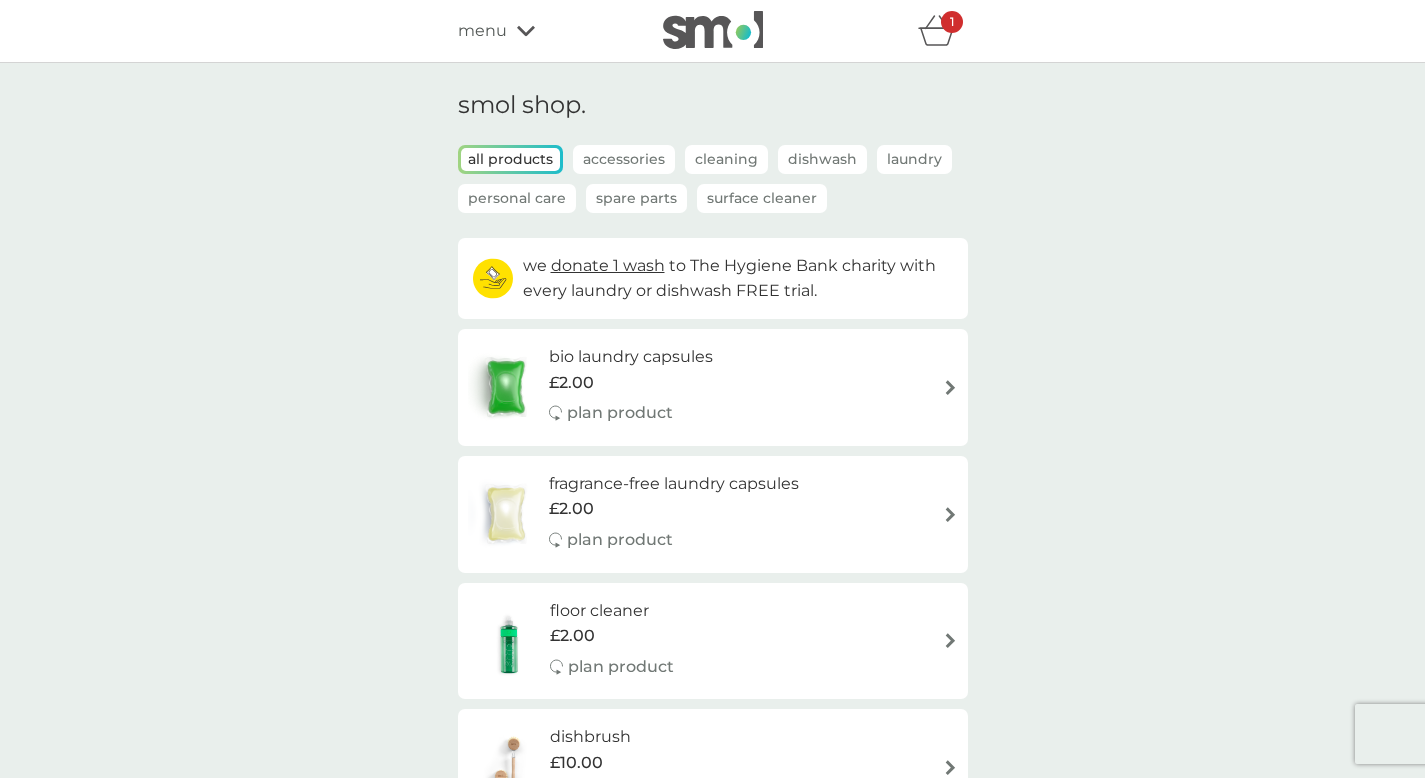 click on "Spare Parts" at bounding box center (636, 198) 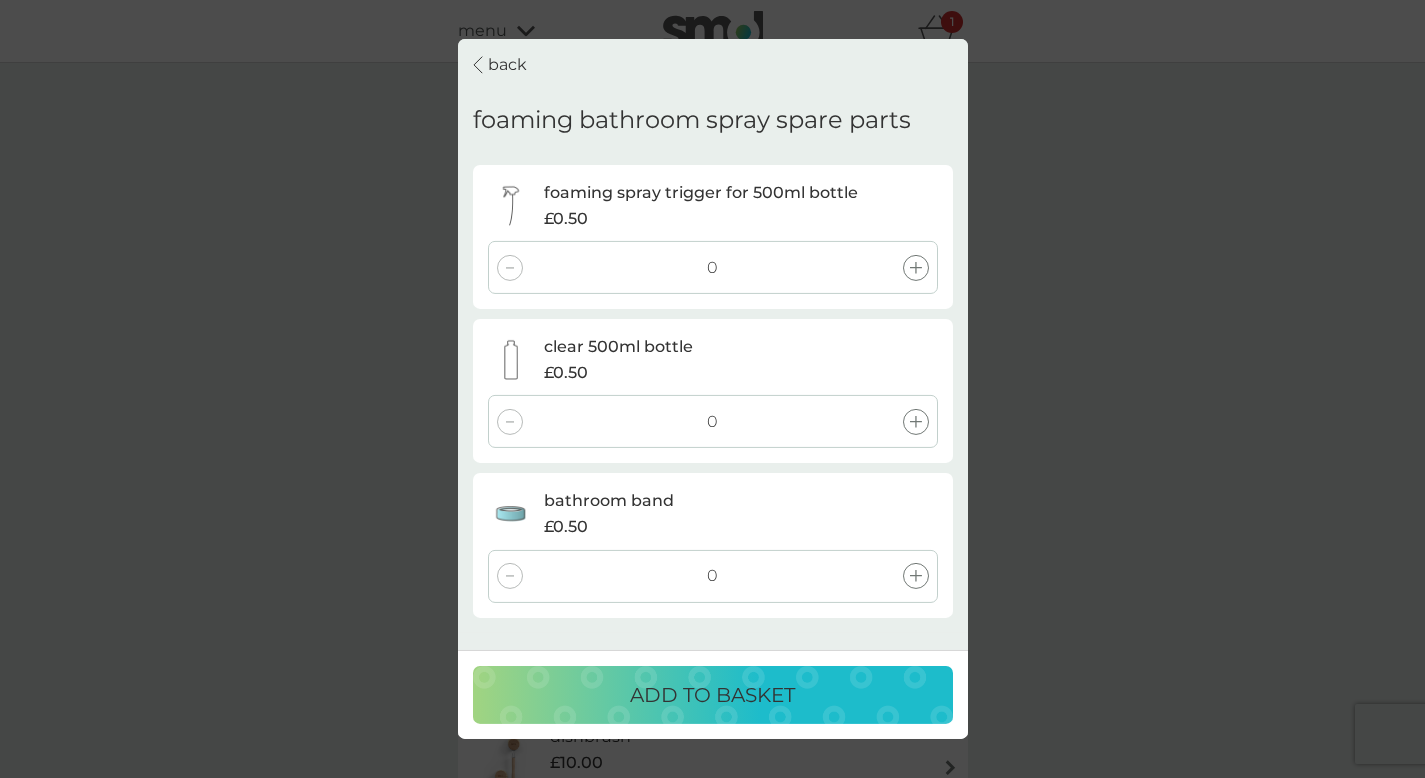 click 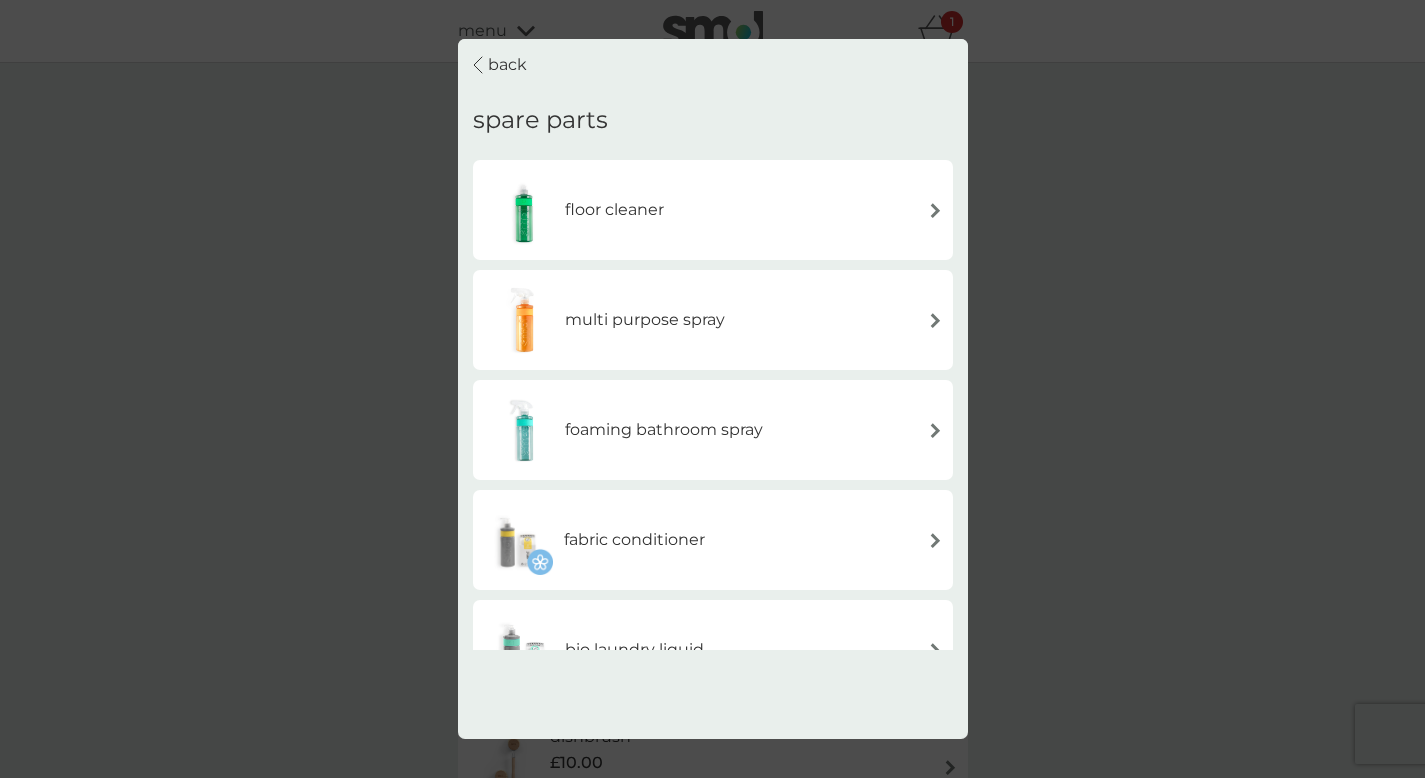 click on "fabric conditioner" at bounding box center [713, 540] 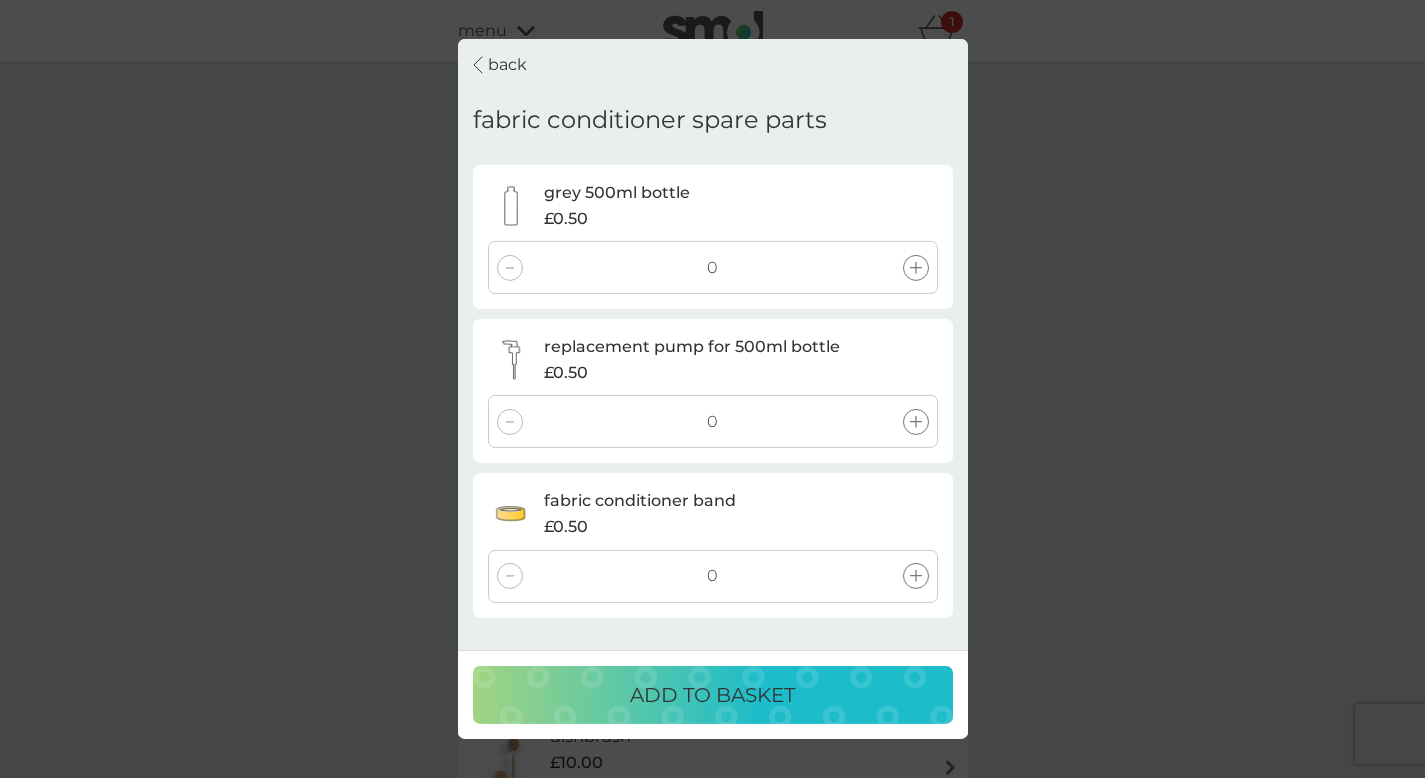 click 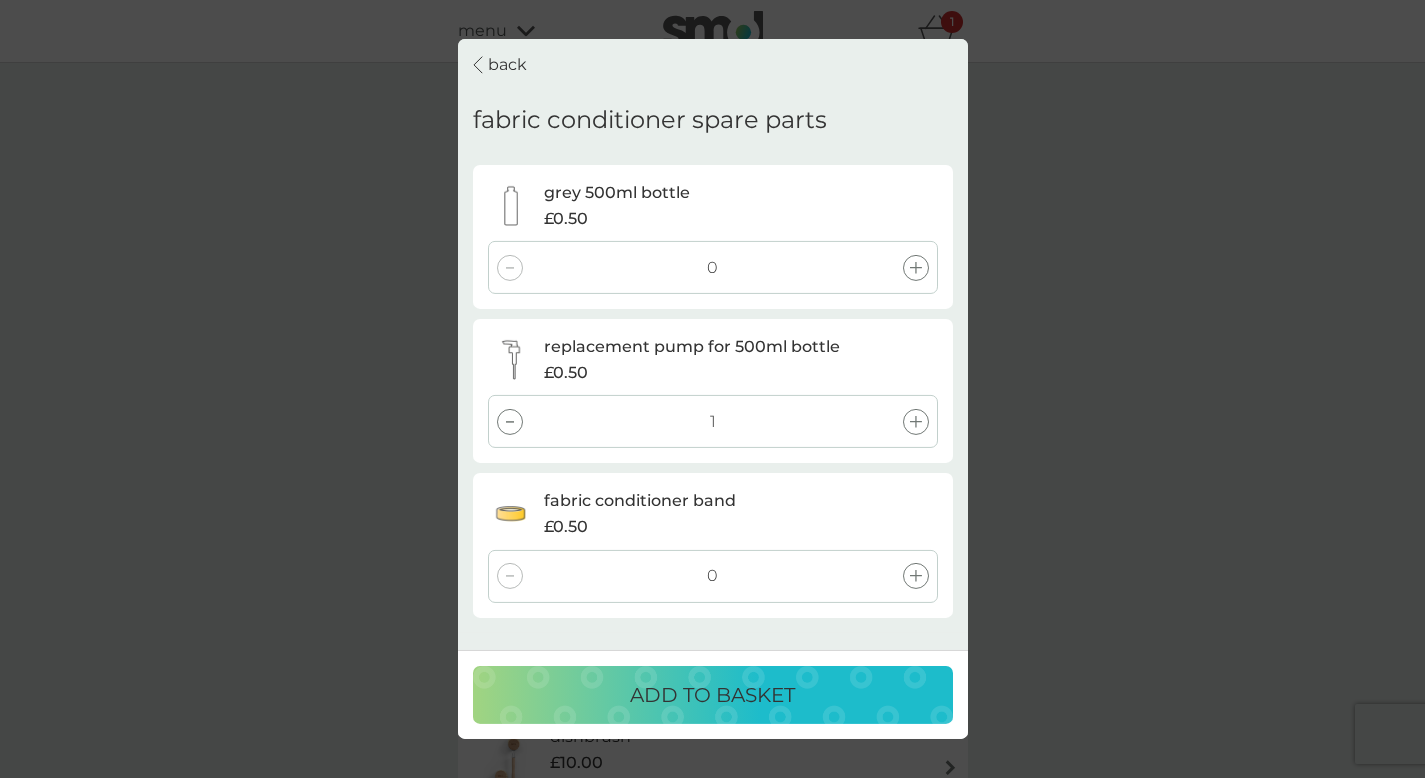 click on "ADD TO BASKET" at bounding box center [712, 695] 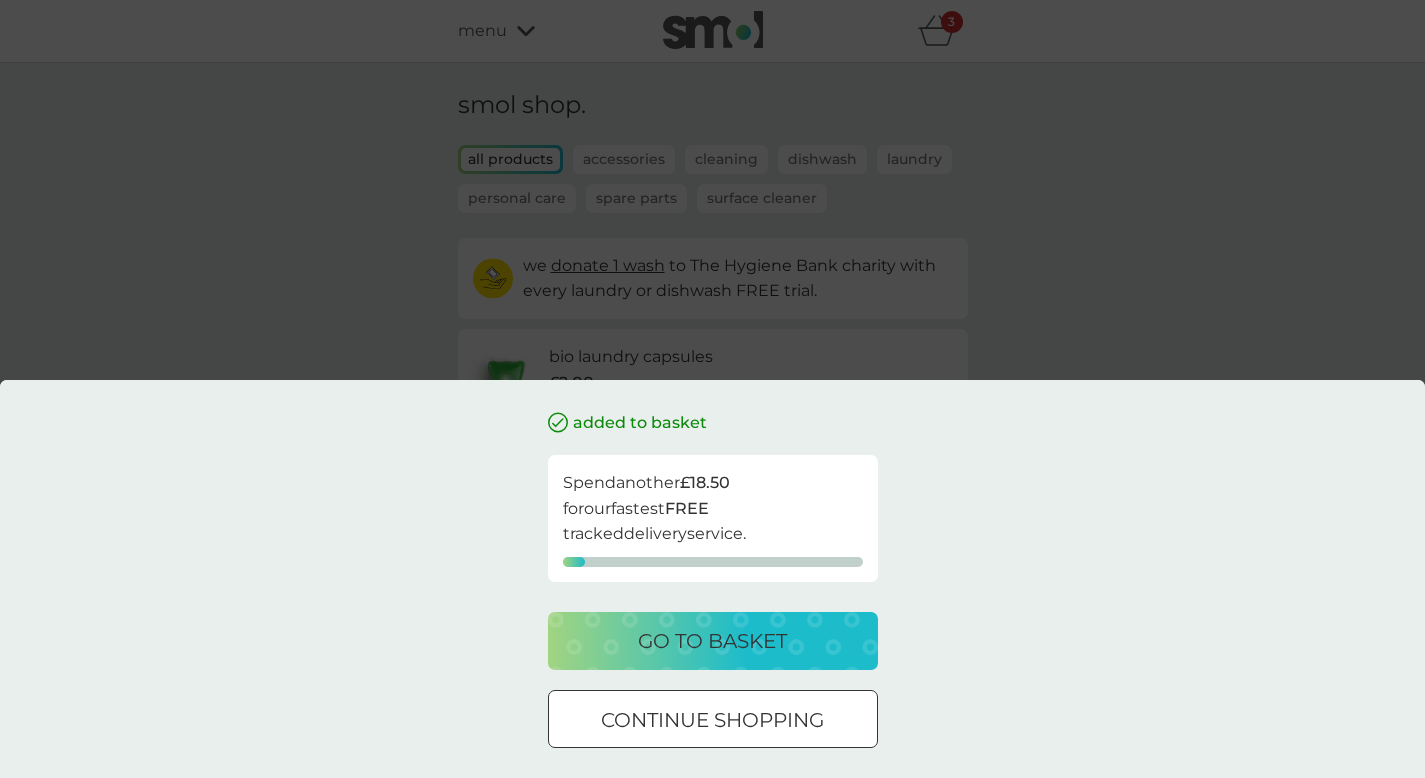 click on "go to basket" at bounding box center (713, 641) 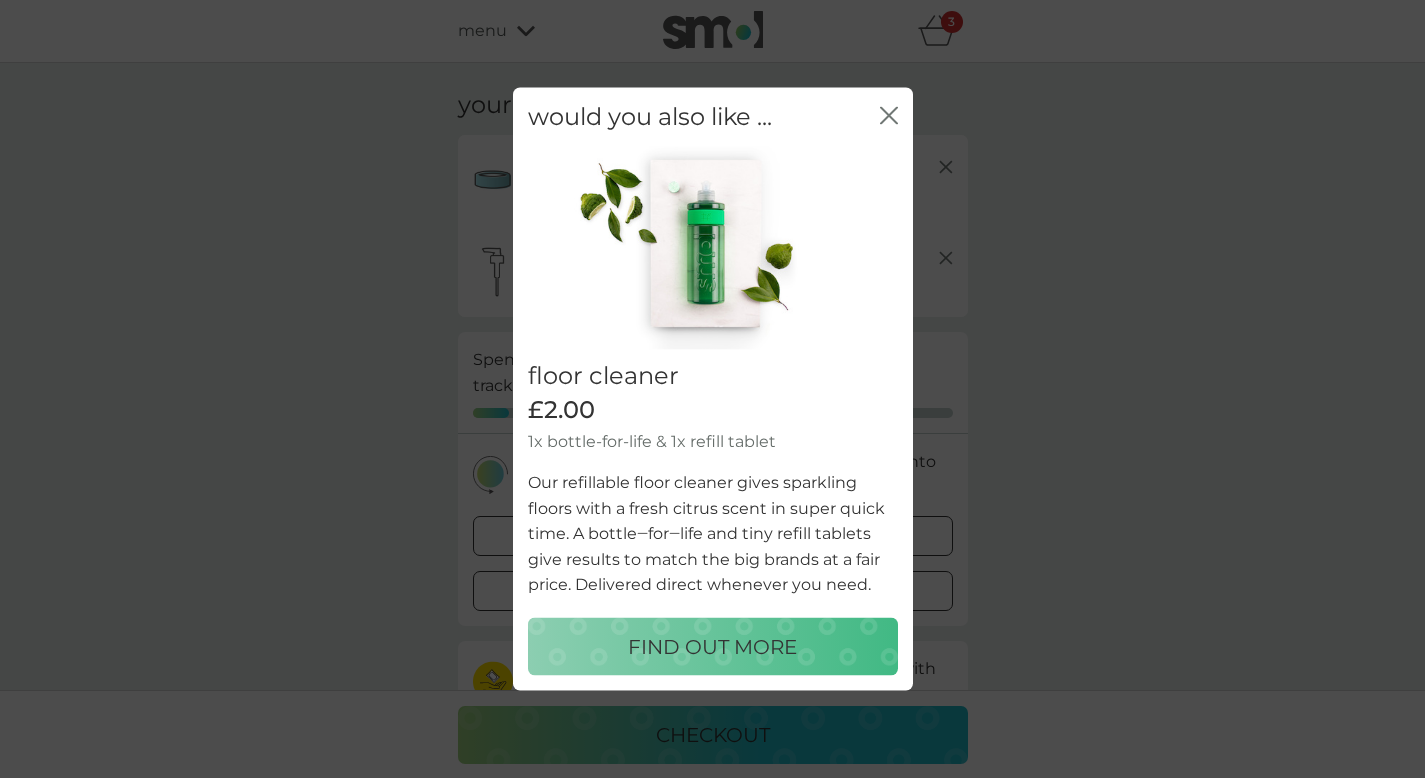 click 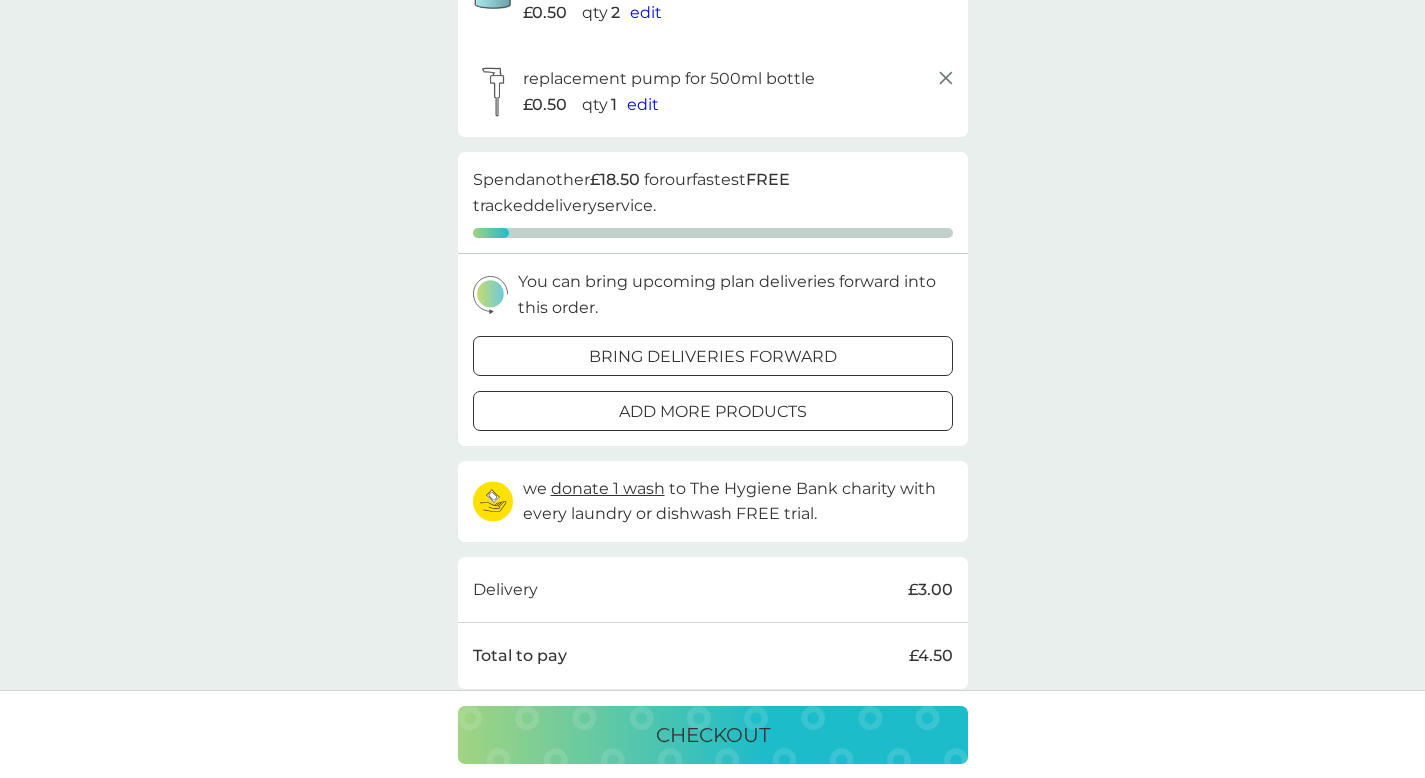 scroll, scrollTop: 156, scrollLeft: 0, axis: vertical 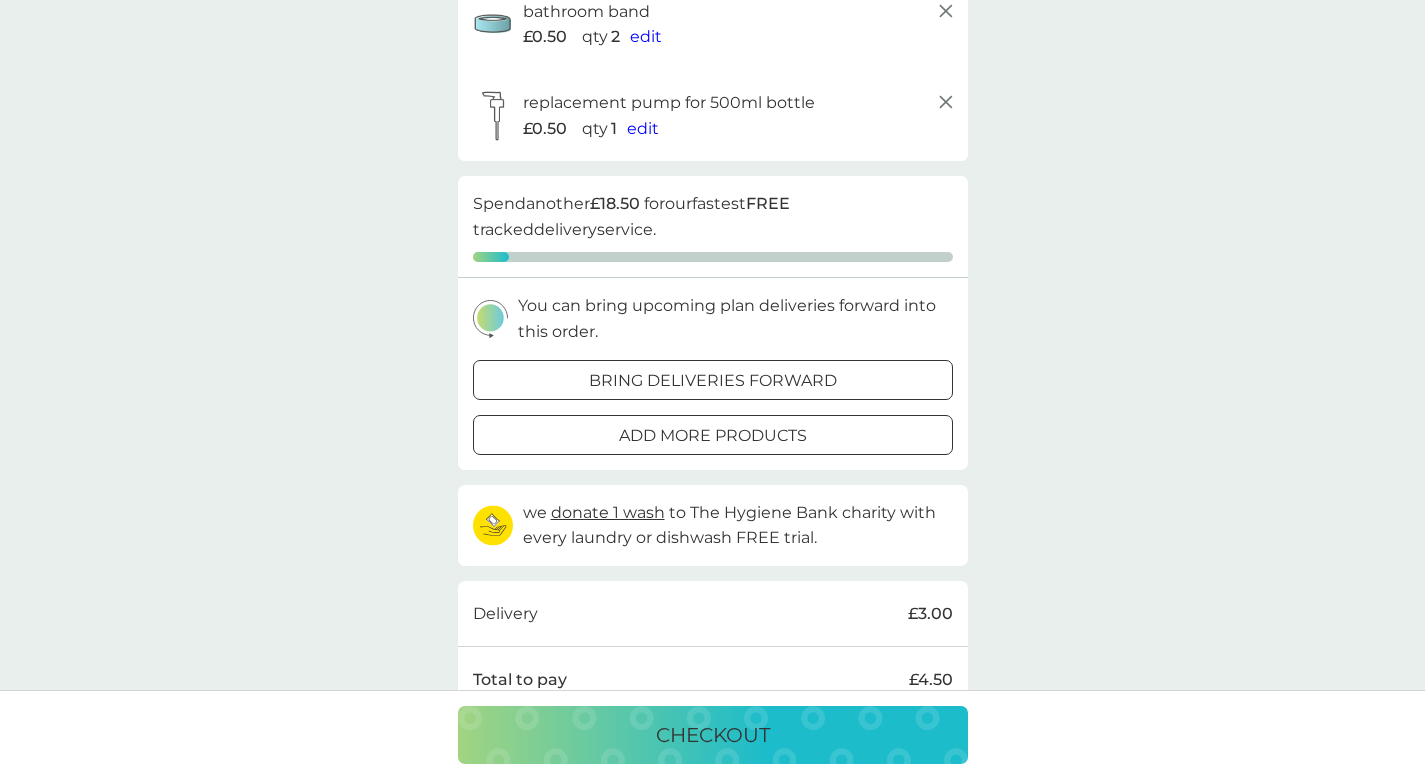 click on "bring deliveries forward" at bounding box center [713, 381] 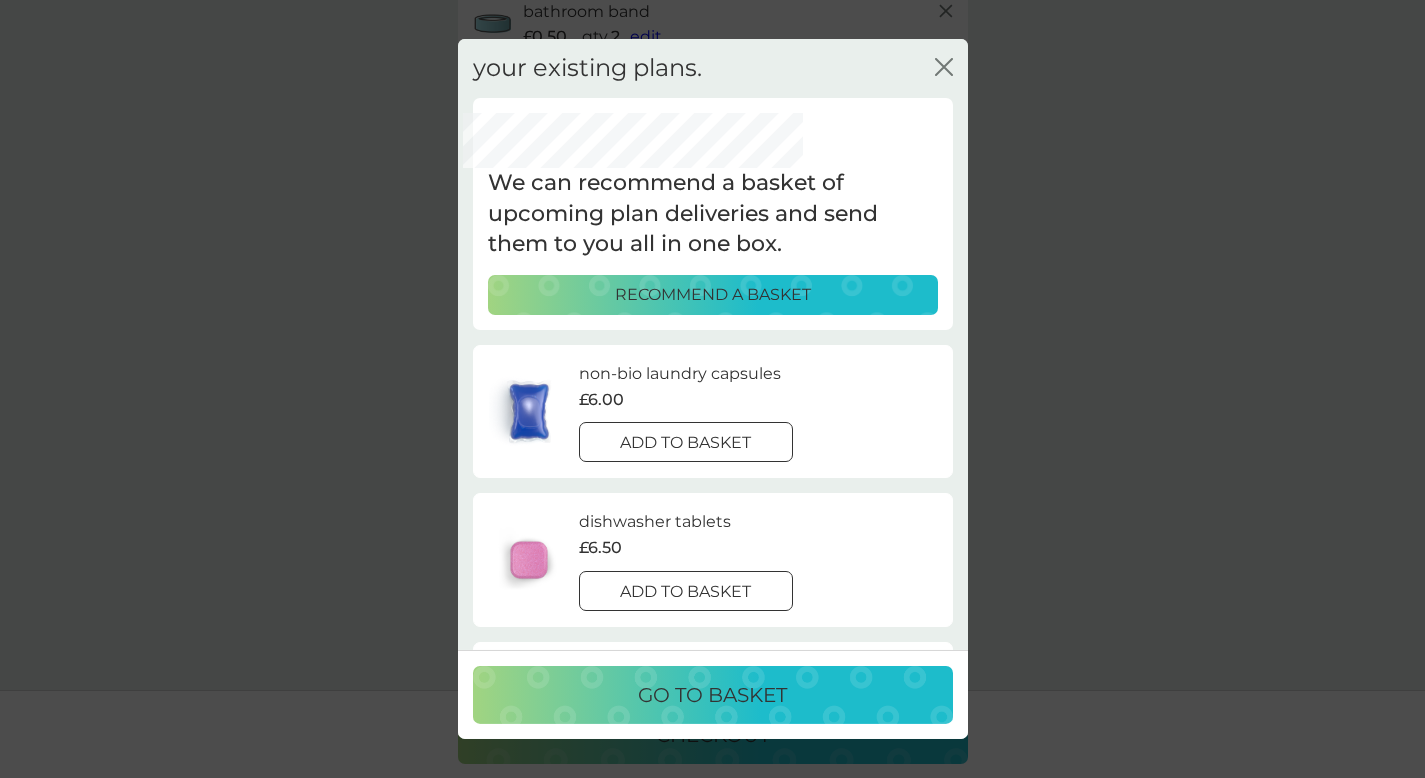 click on "add to basket" at bounding box center (685, 443) 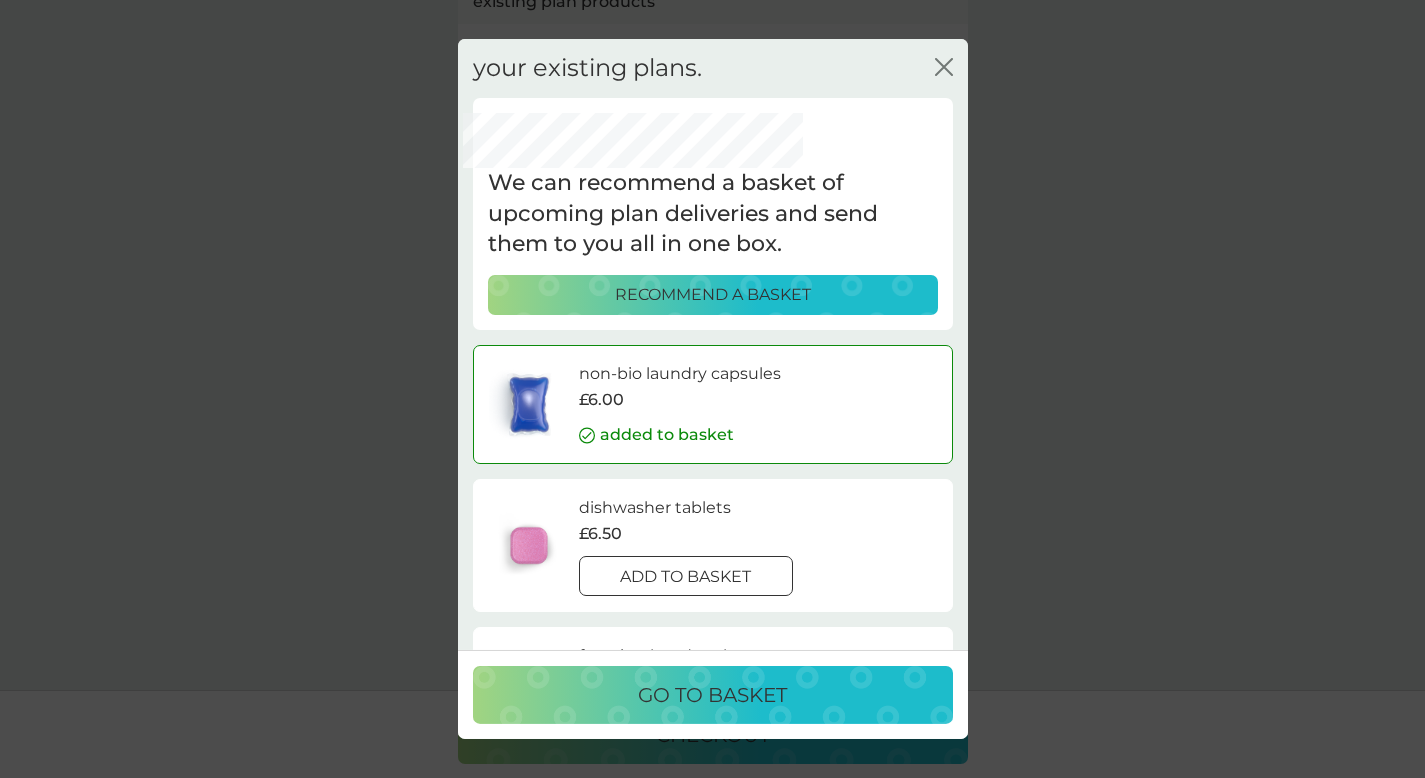 scroll, scrollTop: 364, scrollLeft: 0, axis: vertical 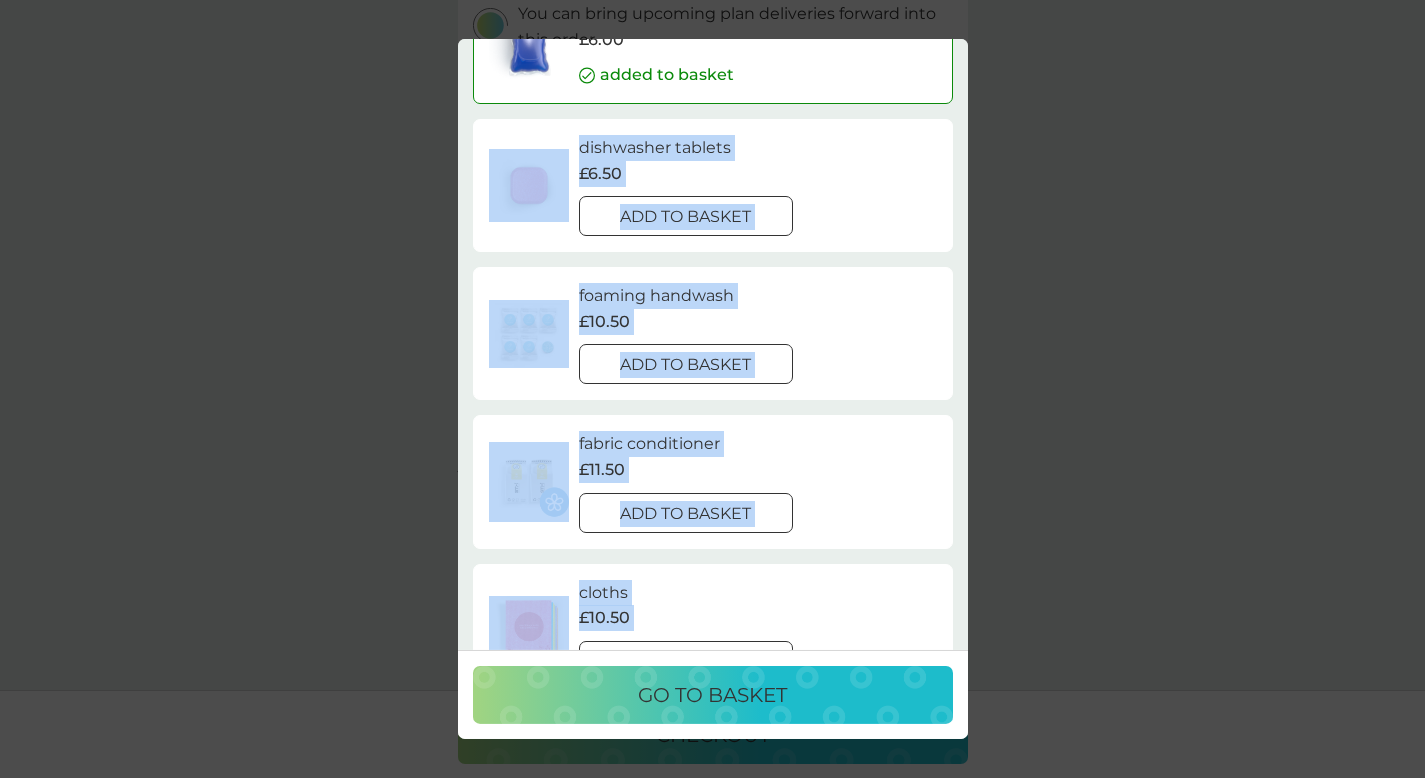 drag, startPoint x: 960, startPoint y: 437, endPoint x: 959, endPoint y: 649, distance: 212.00237 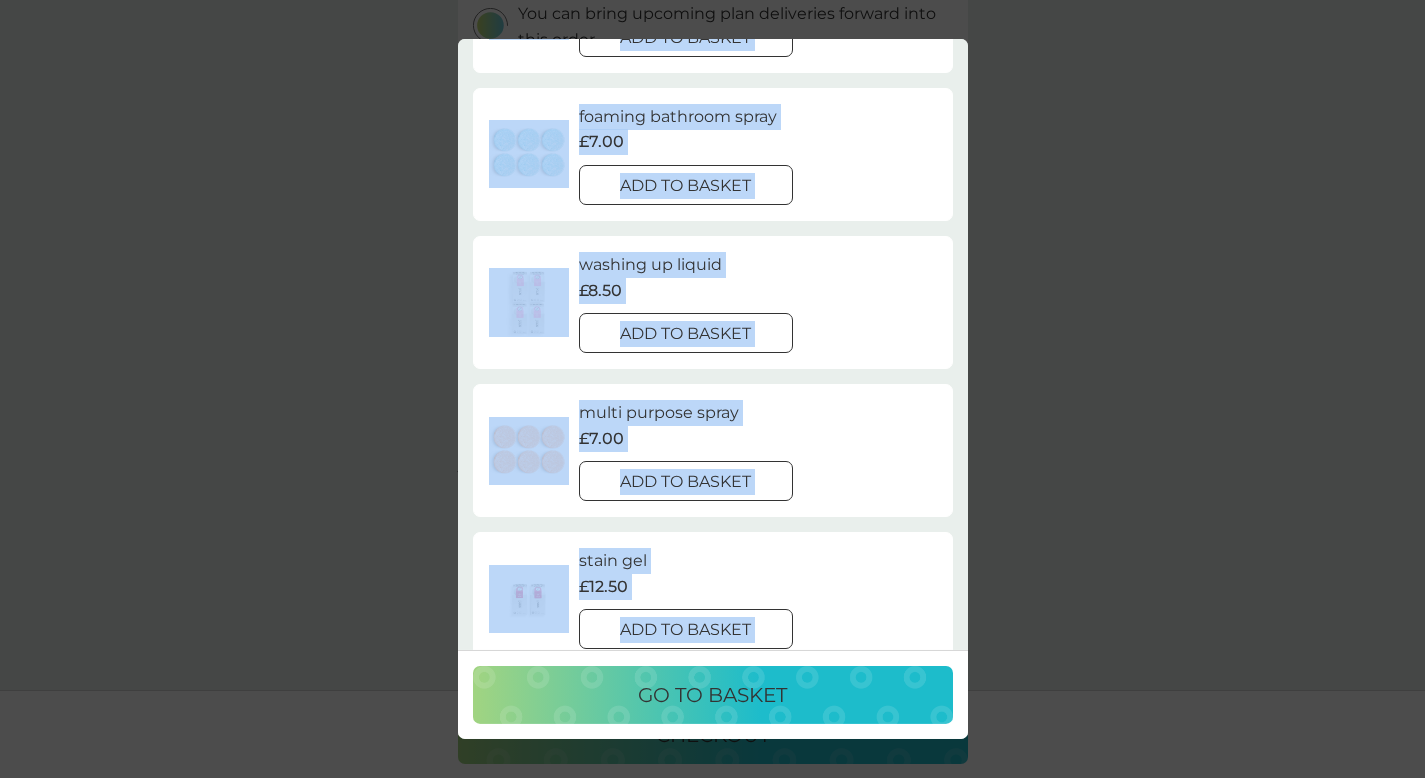 drag, startPoint x: 935, startPoint y: 443, endPoint x: 924, endPoint y: 668, distance: 225.26872 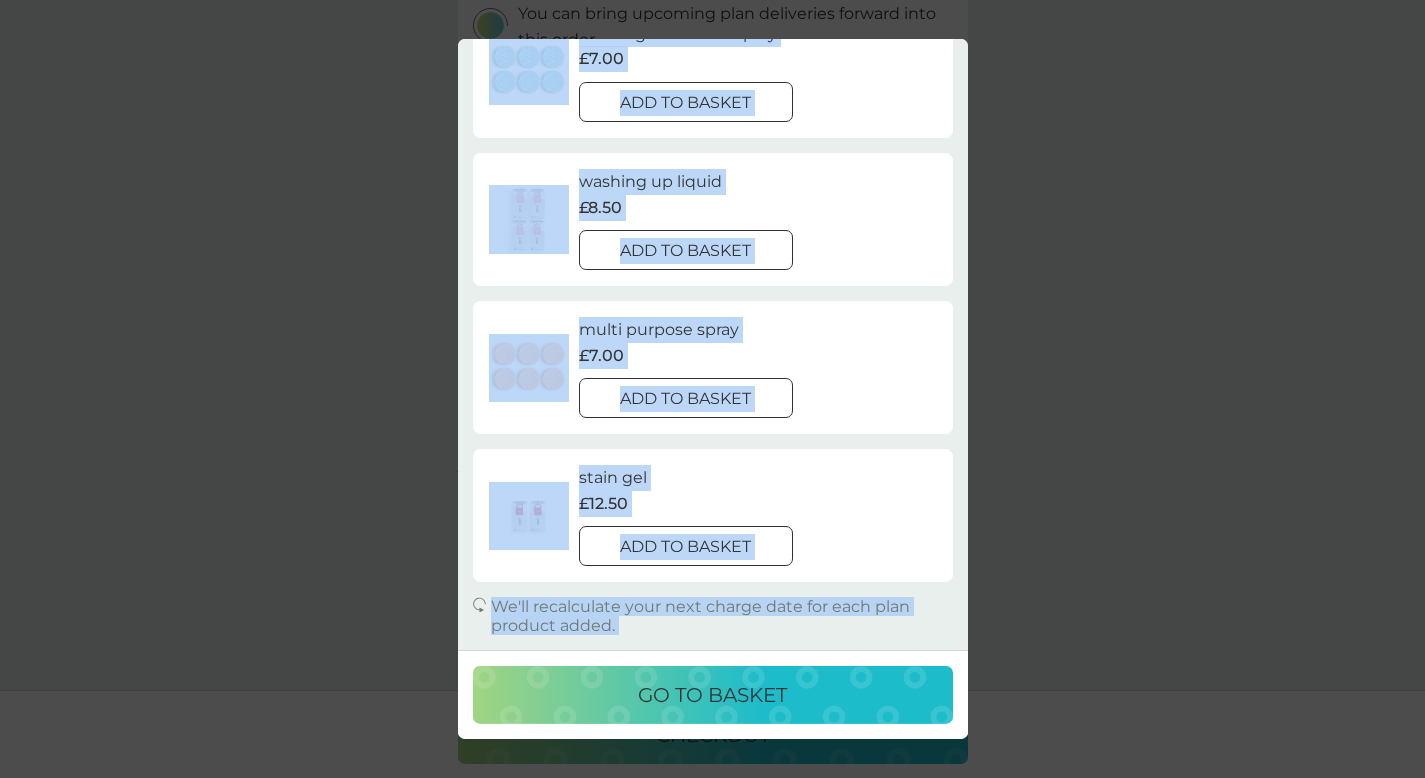 click on "stain gel £12.50 add to basket" at bounding box center (758, 515) 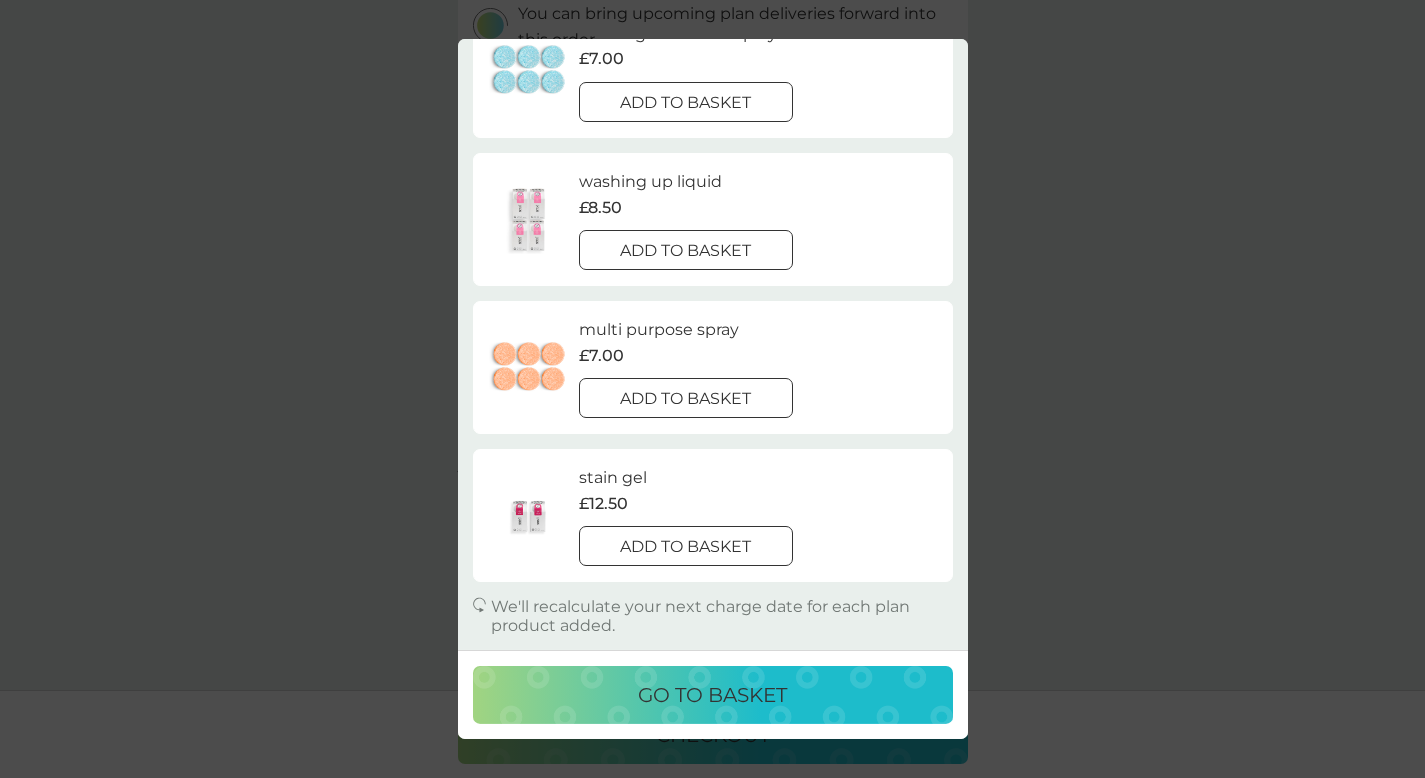 click on "go to basket" at bounding box center [713, 695] 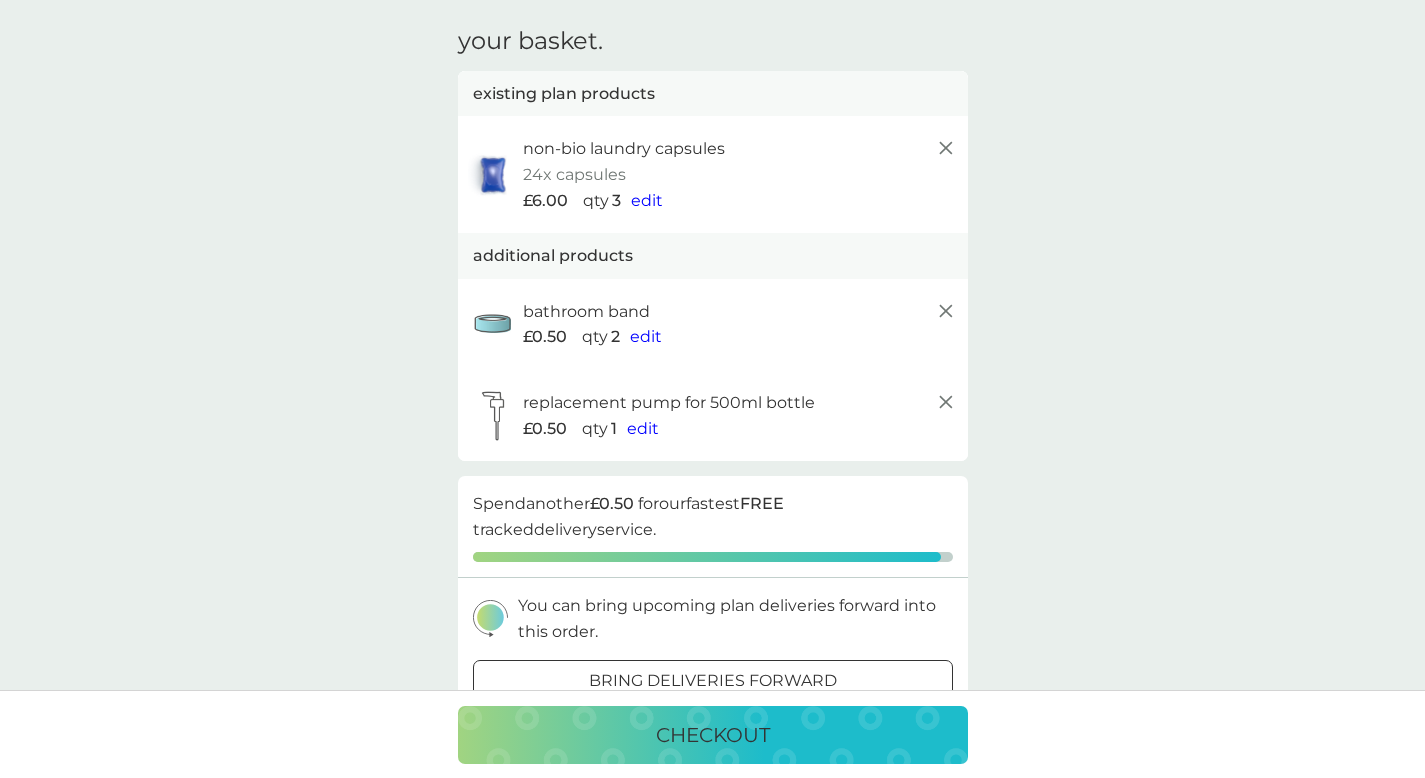 scroll, scrollTop: 67, scrollLeft: 0, axis: vertical 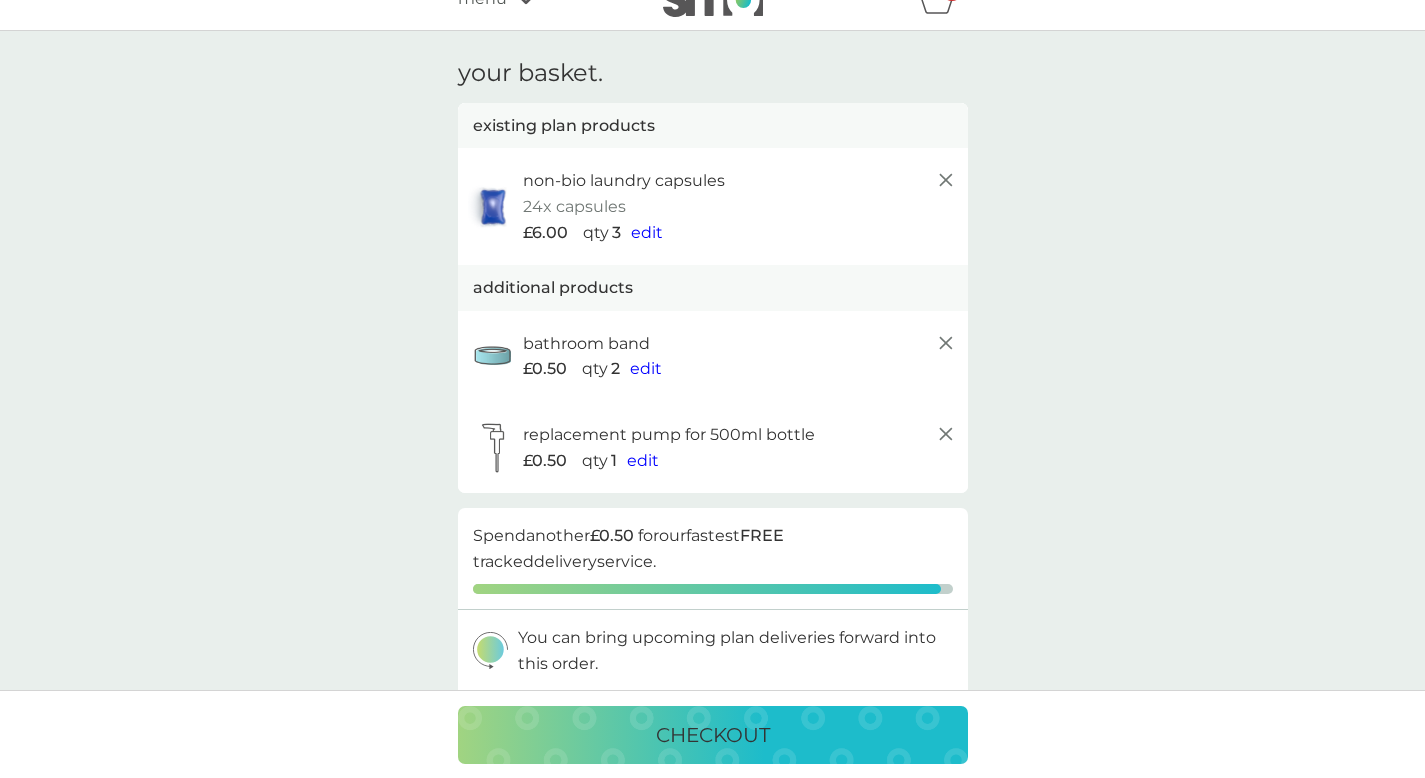 click on "edit" at bounding box center [643, 460] 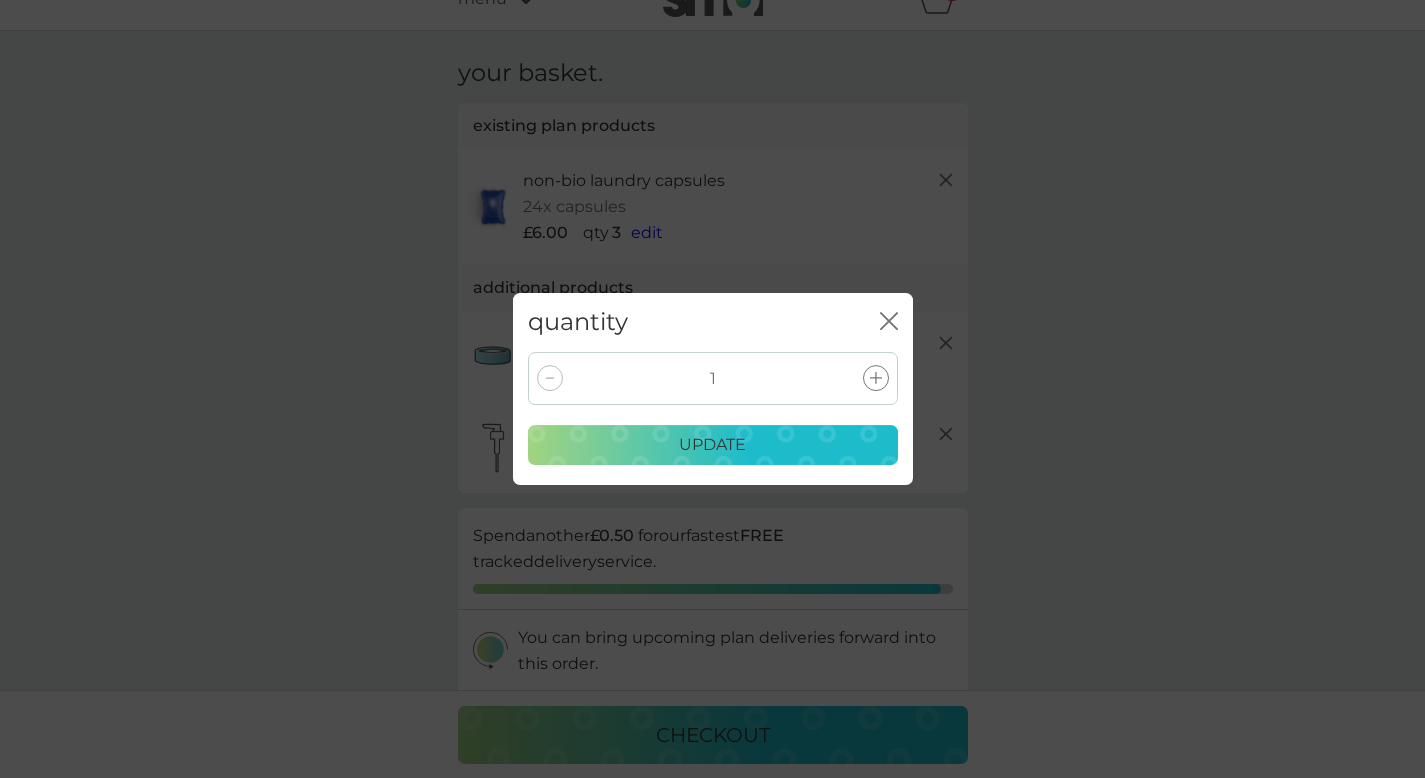 click on "close" 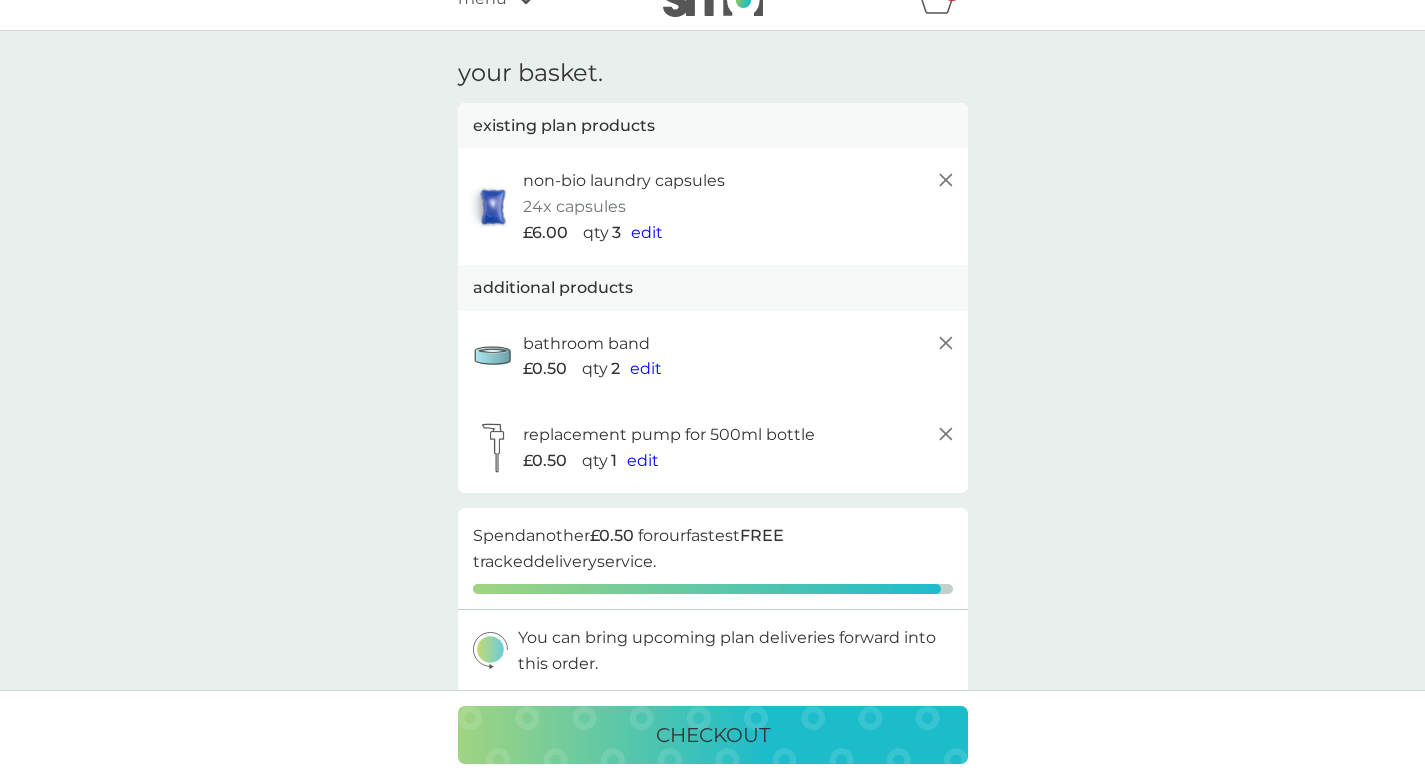 scroll, scrollTop: 0, scrollLeft: 0, axis: both 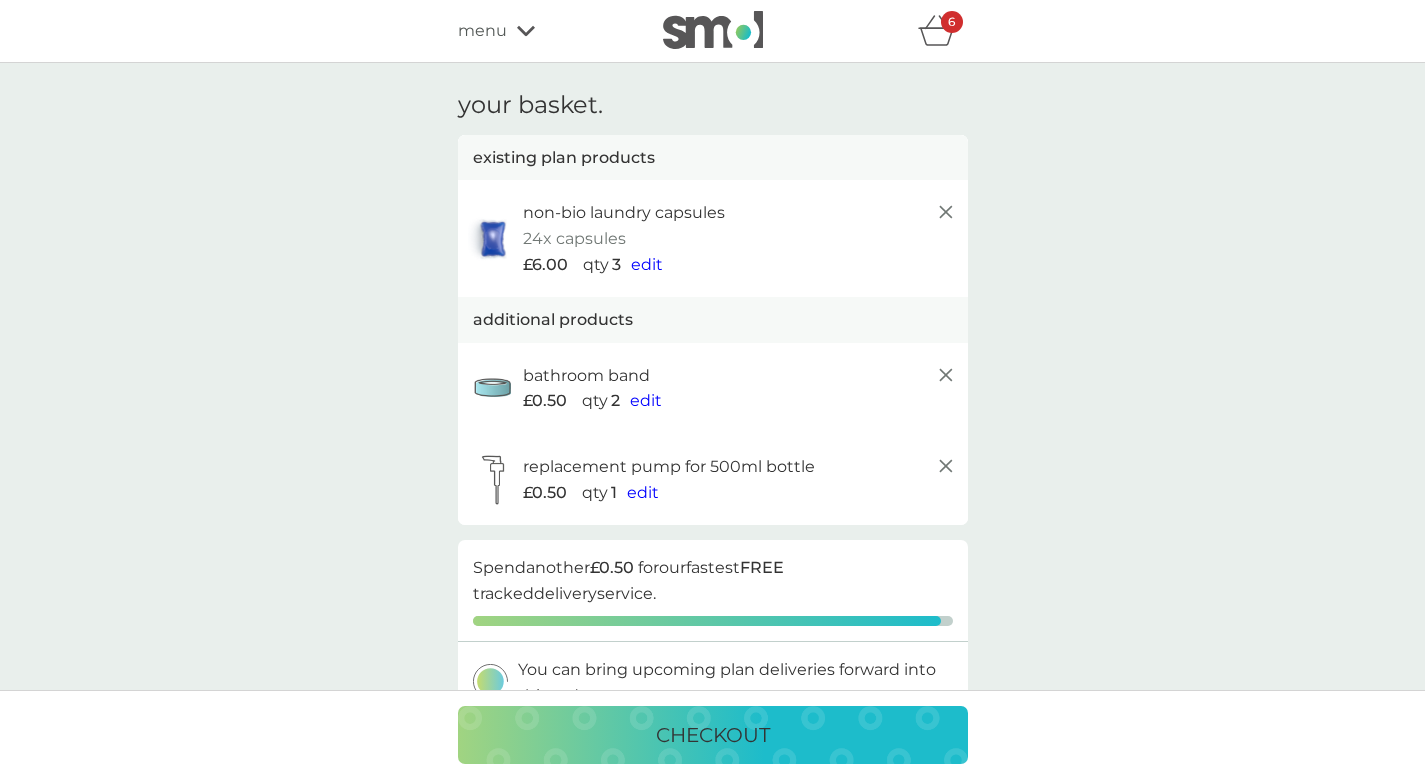 click on "menu" at bounding box center [482, 31] 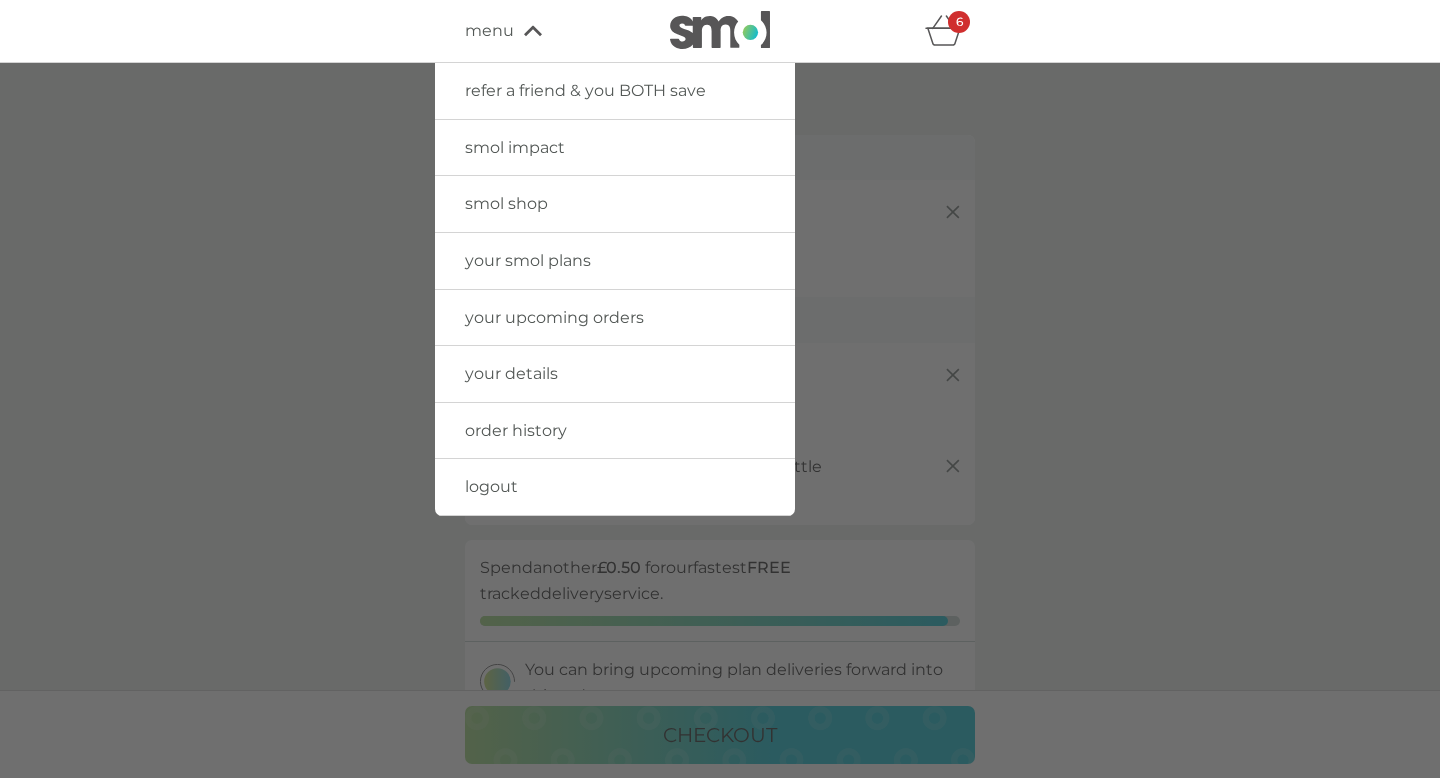click on "smol shop" at bounding box center (506, 203) 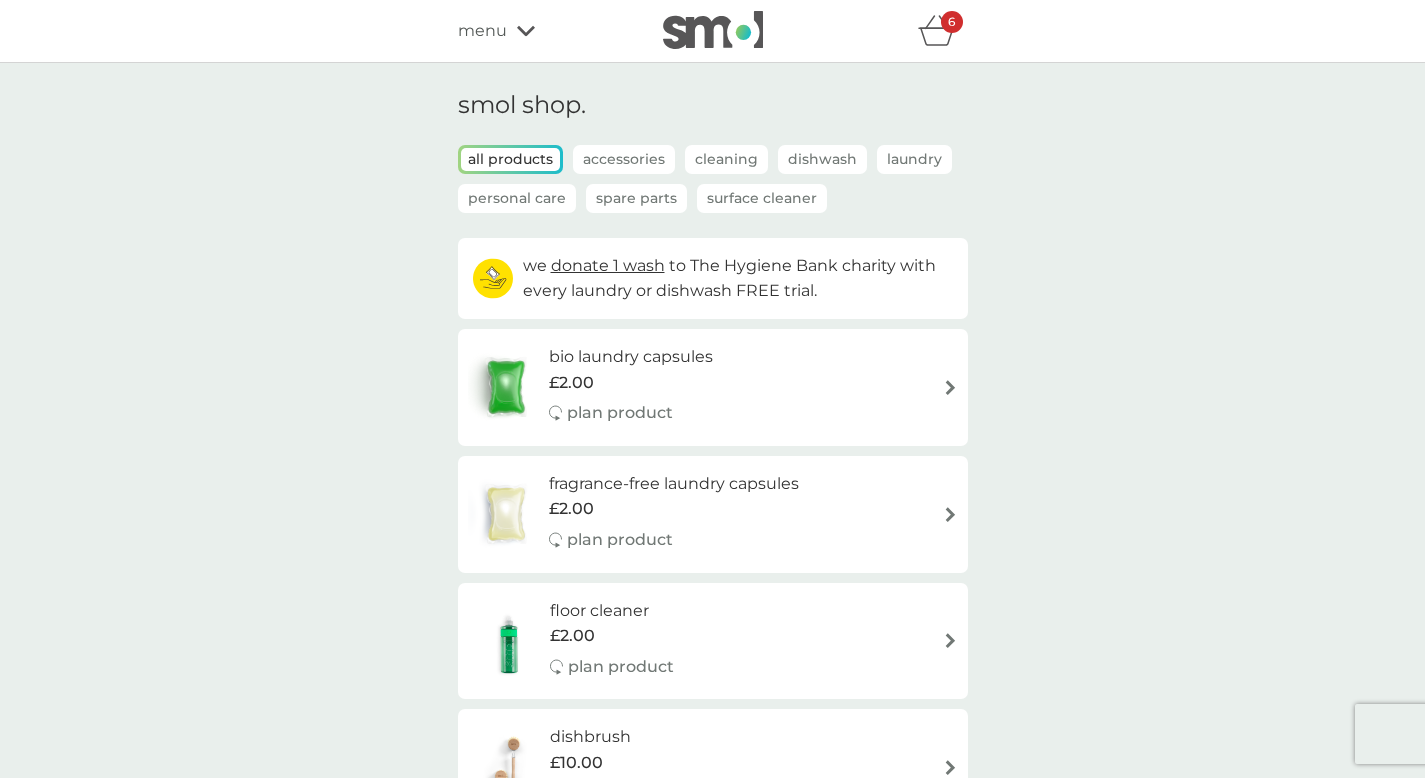 click on "Spare Parts" at bounding box center (636, 198) 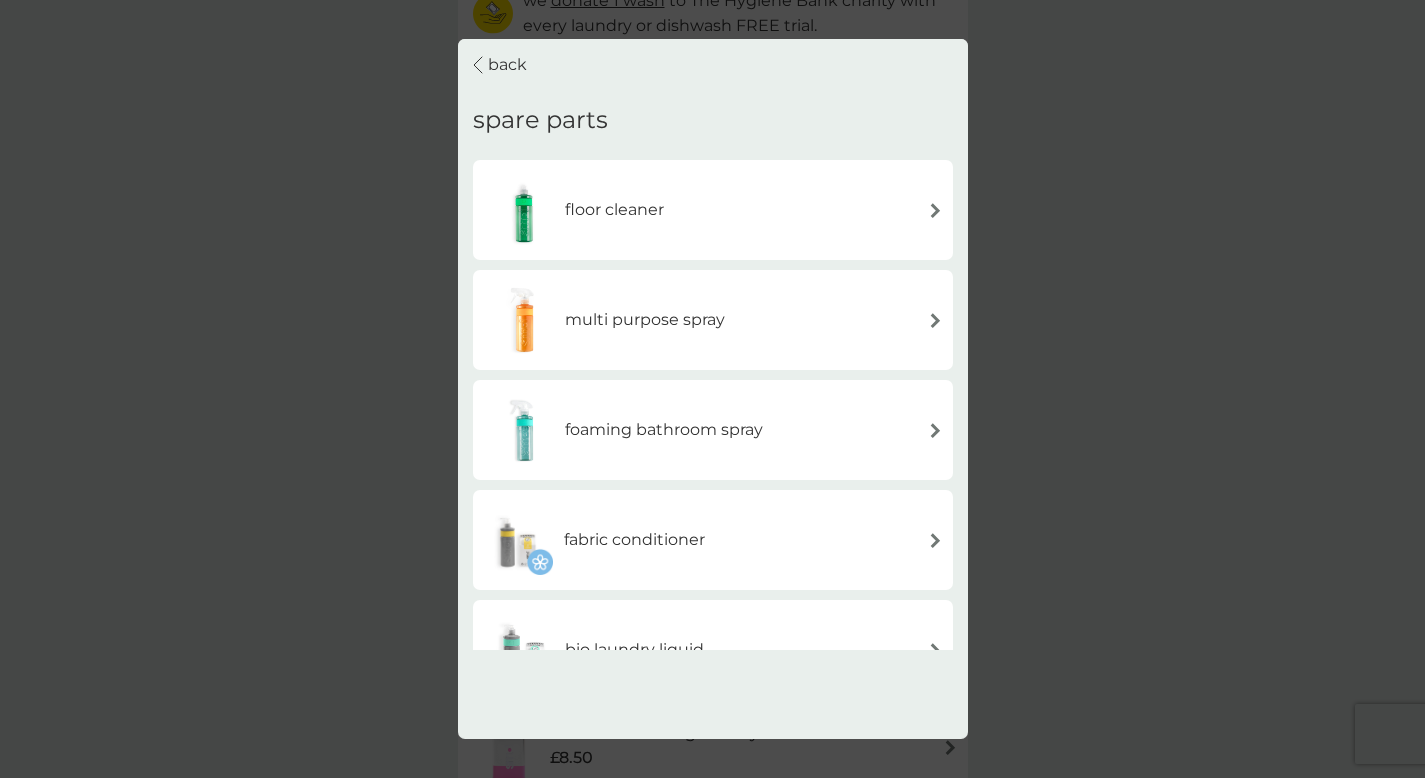scroll, scrollTop: 322, scrollLeft: 0, axis: vertical 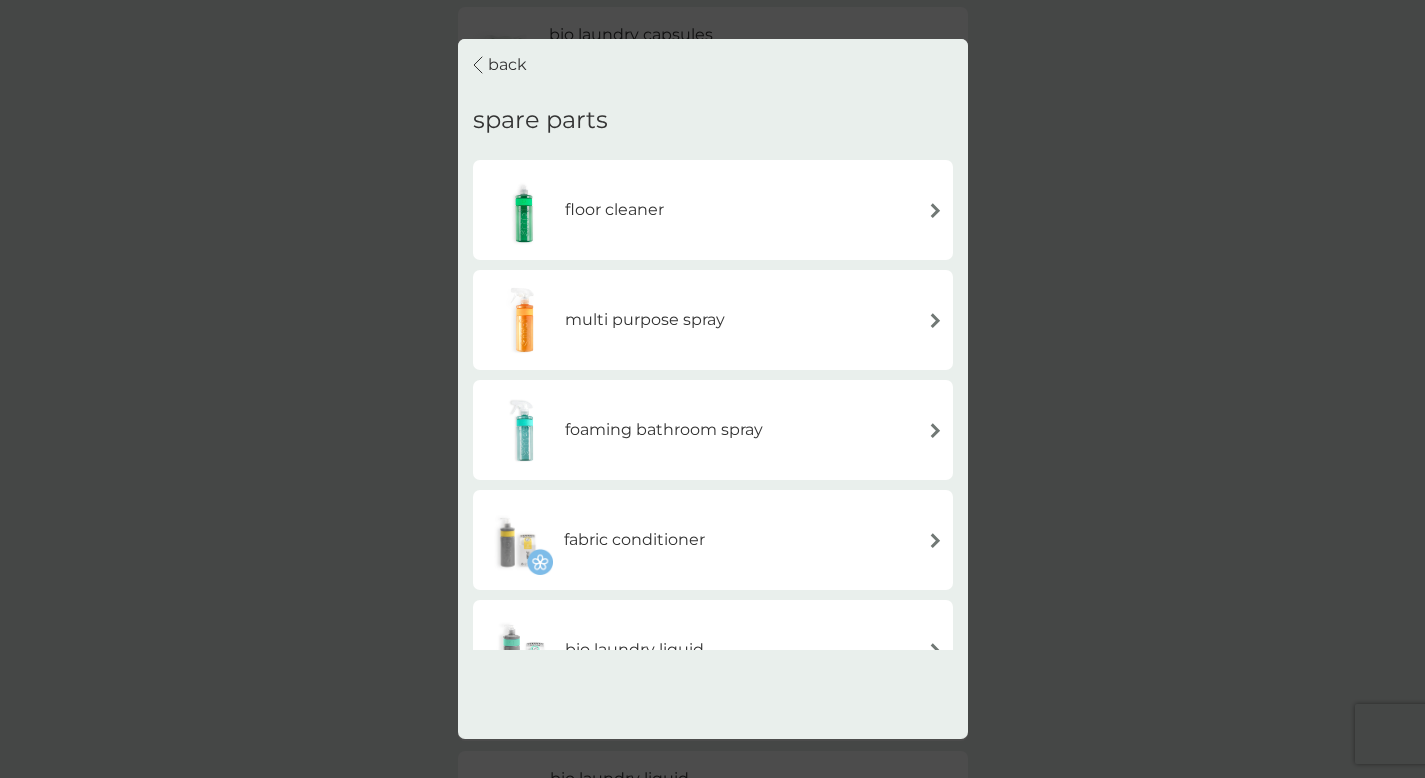 click on "foaming bathroom spray" at bounding box center [713, 430] 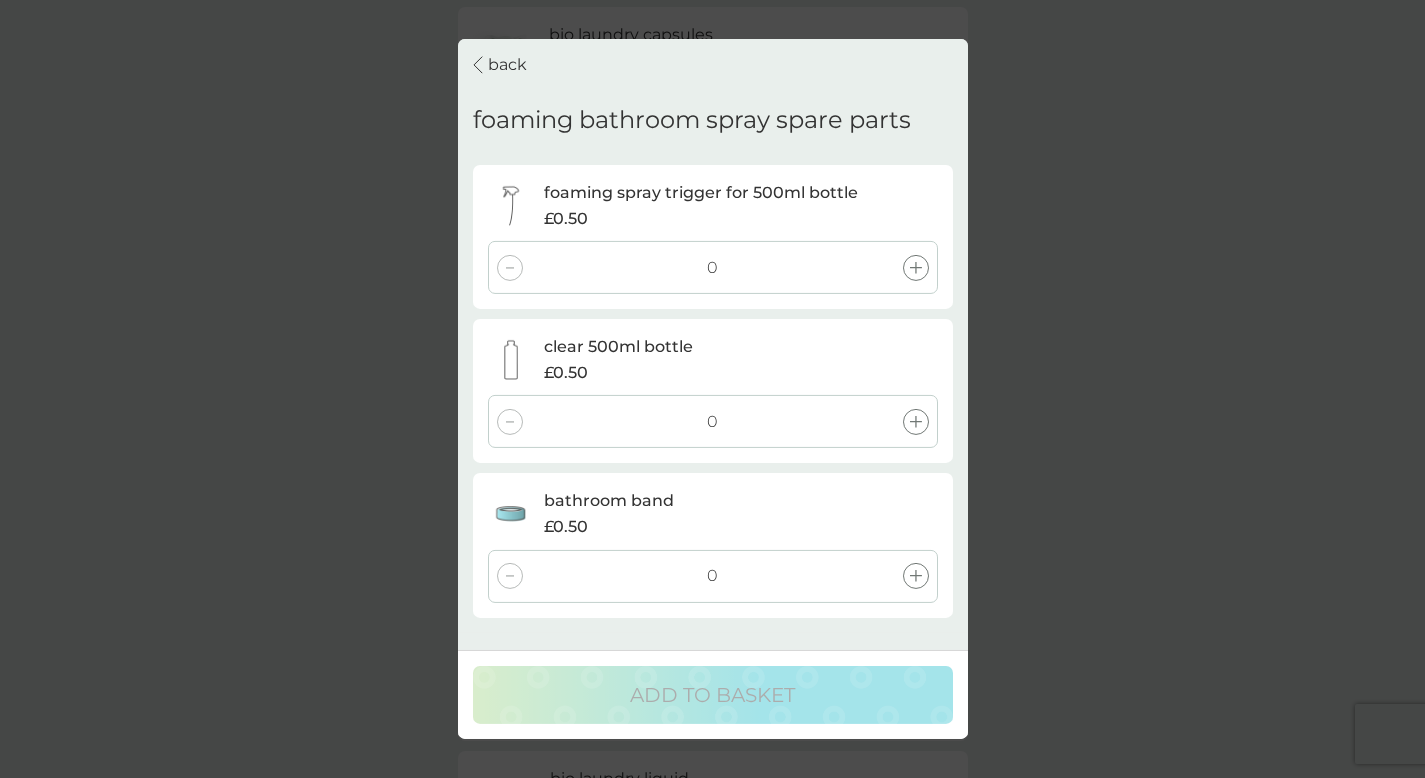 click 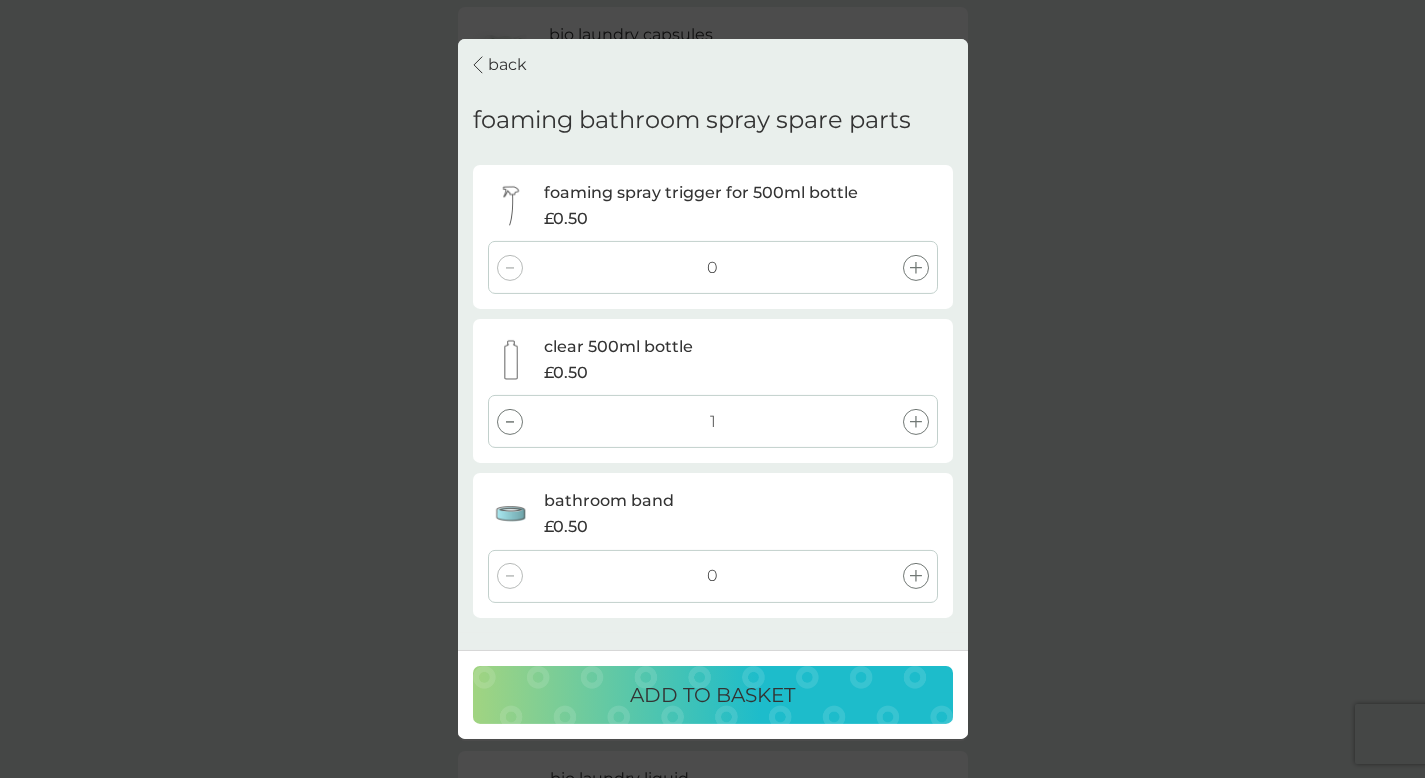 click on "ADD TO BASKET" at bounding box center [712, 695] 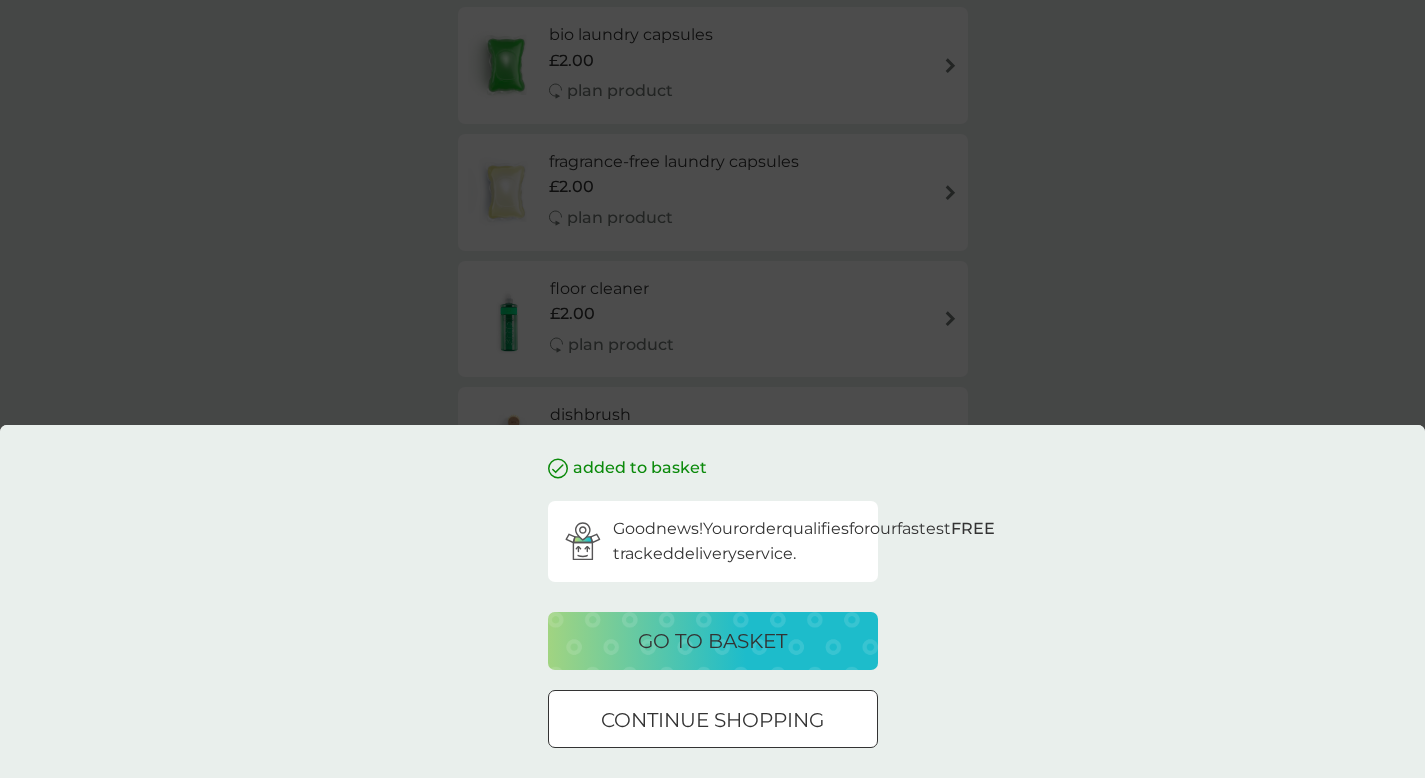 click on "go to basket" at bounding box center (712, 641) 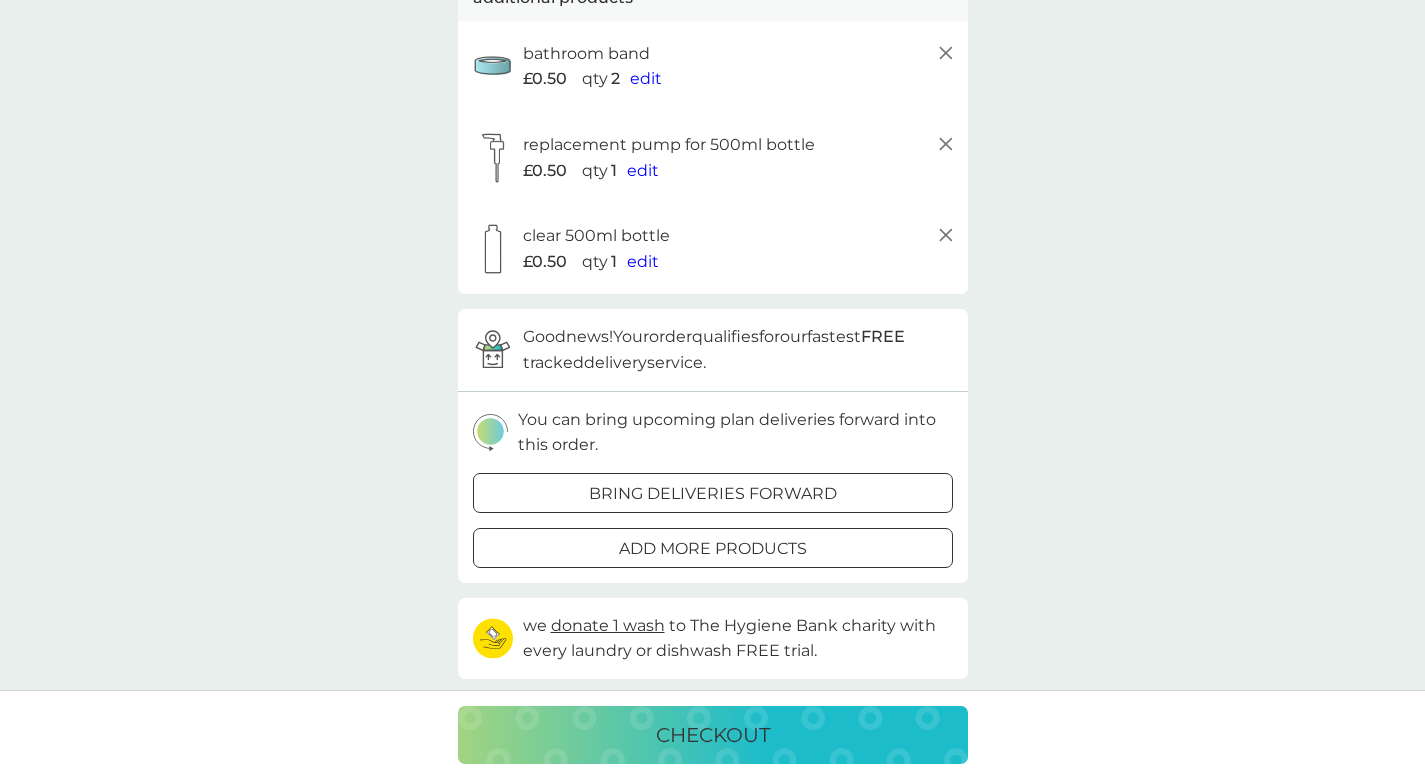 scroll, scrollTop: 0, scrollLeft: 0, axis: both 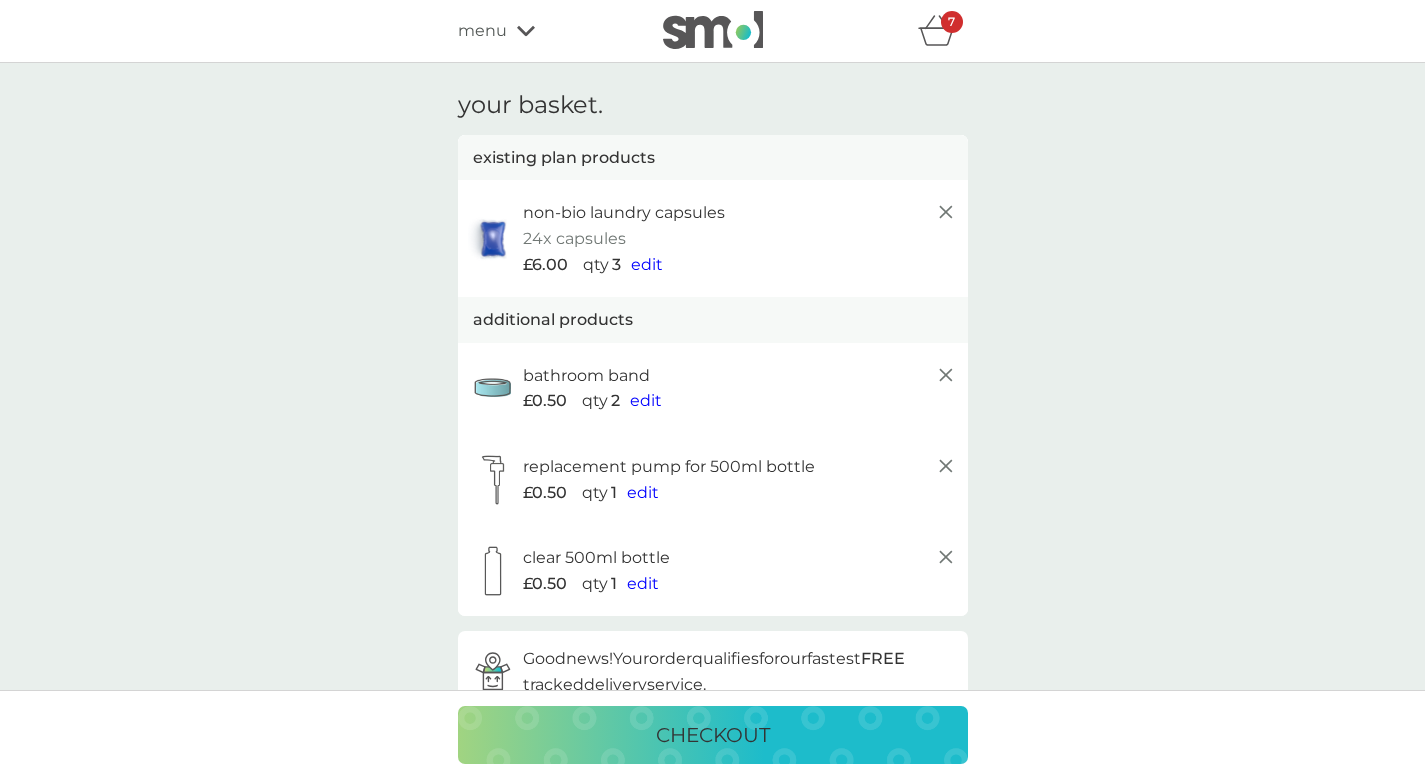 click on "checkout" at bounding box center [713, 735] 